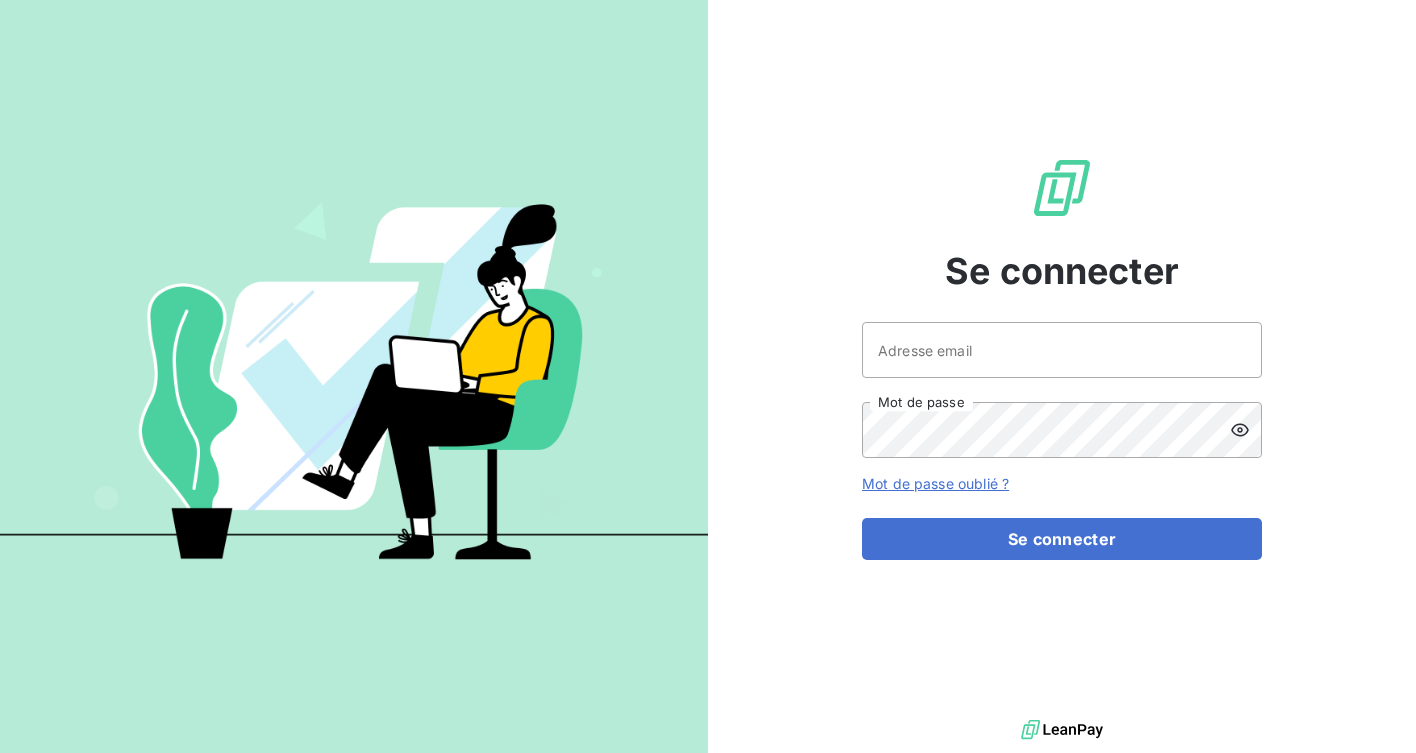 scroll, scrollTop: 0, scrollLeft: 0, axis: both 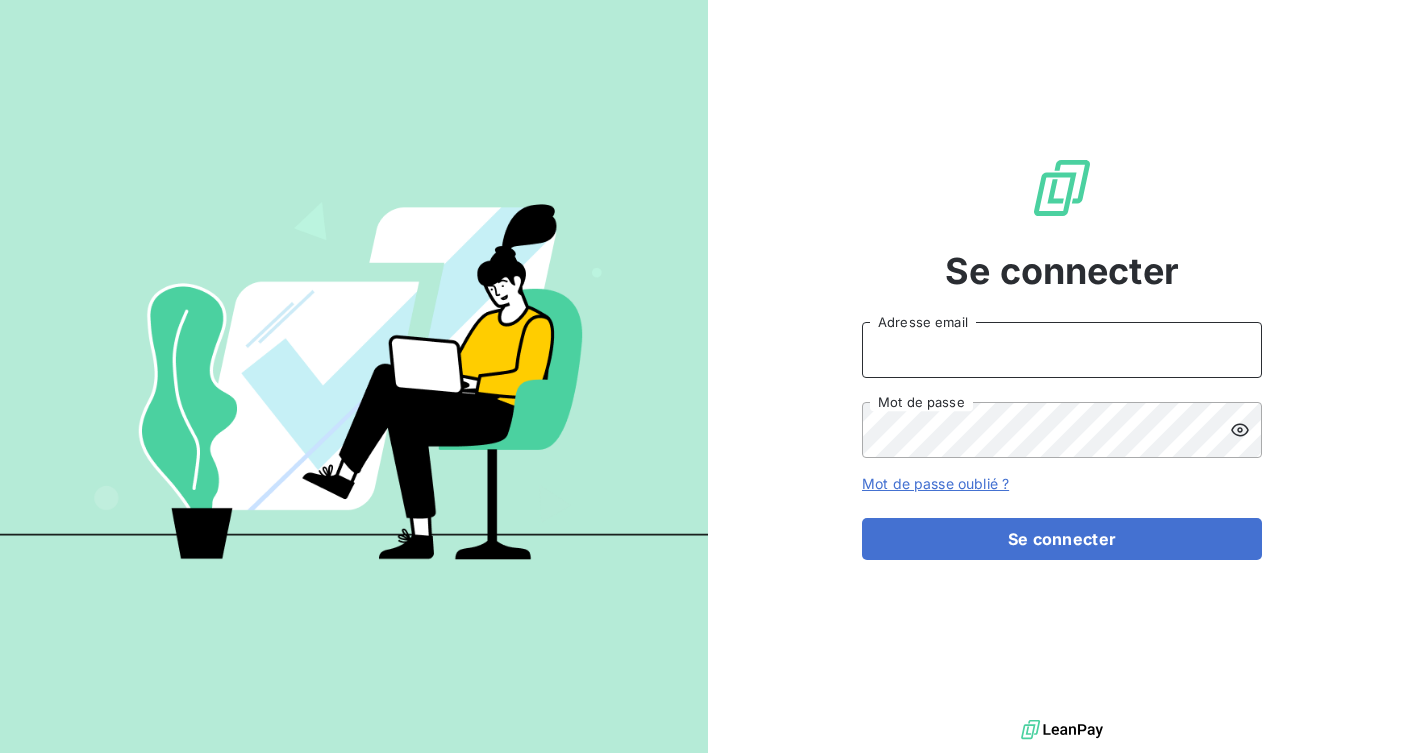 type on "[EMAIL]" 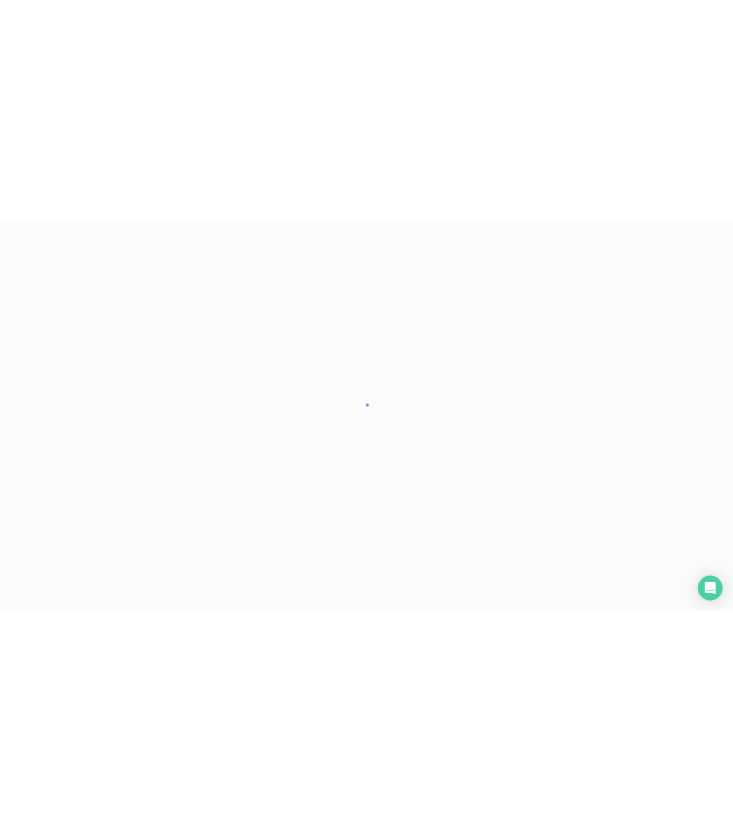 scroll, scrollTop: 0, scrollLeft: 0, axis: both 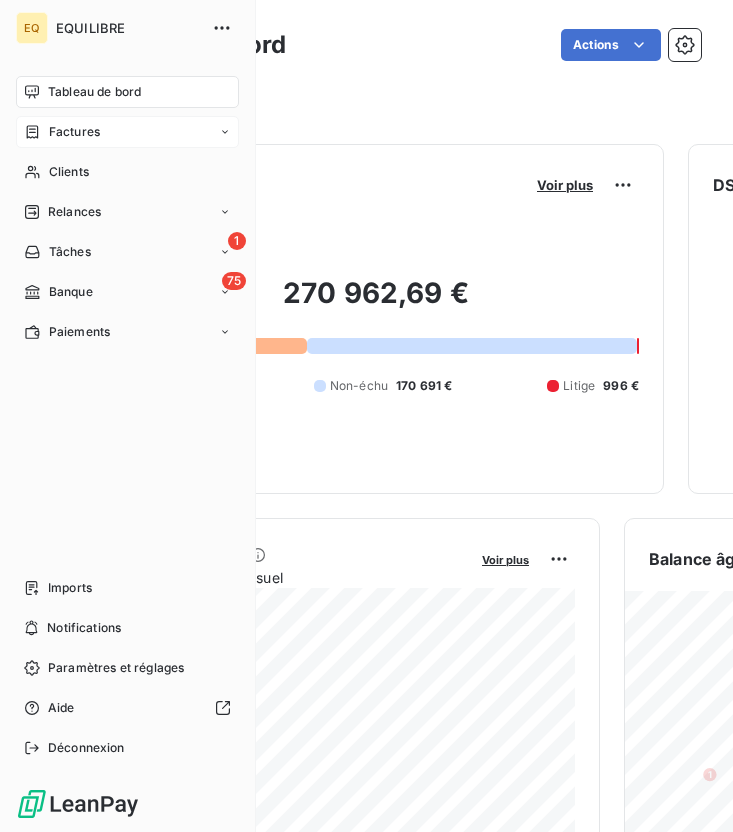 click on "Factures" at bounding box center (62, 132) 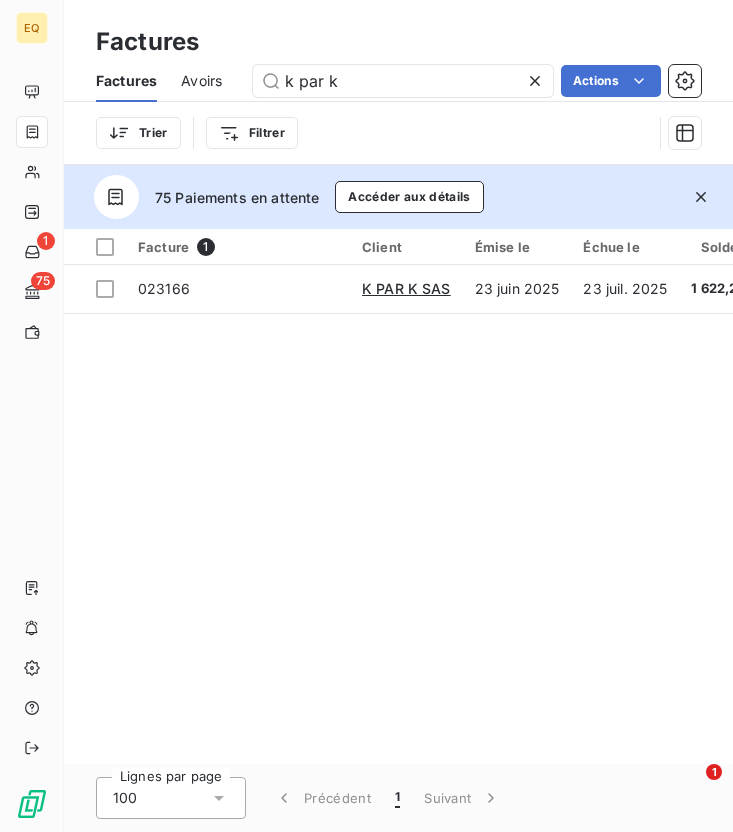 click 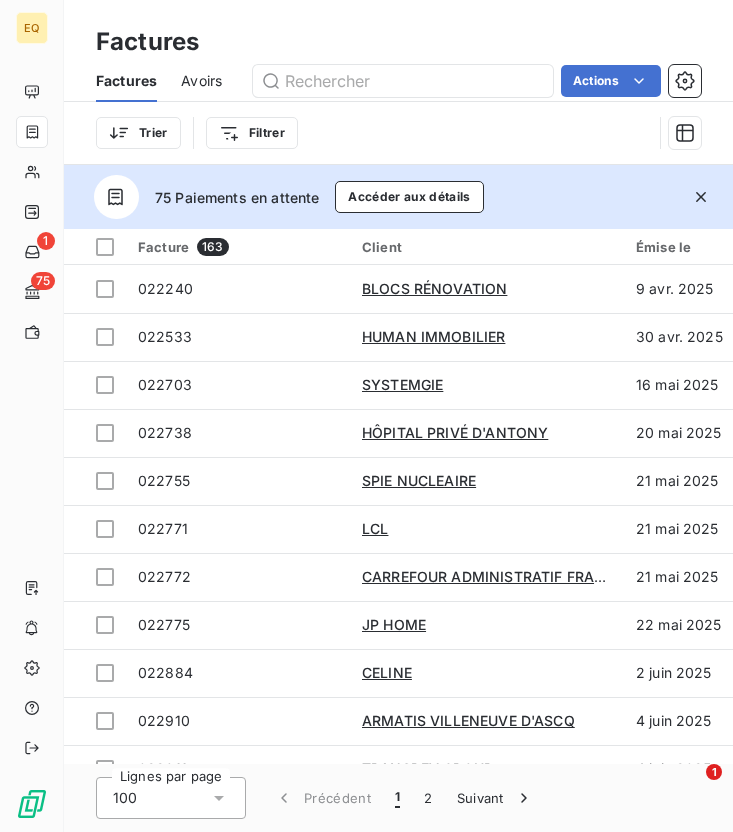 click 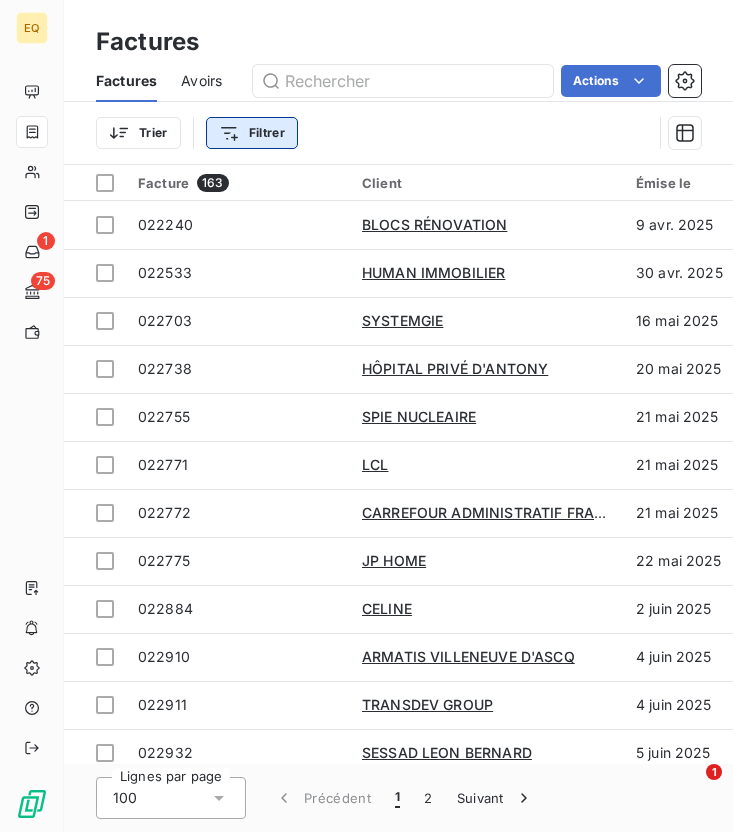 click on "EQ 1 75 Factures Factures Avoirs Actions Trier Filtrer Facture 163 Client Émise le Échue le Solde dû Statut PDF Montant initial Délai Retard   Litige Actions 022240 BLOCS RÉNOVATION 9 avr. [YEAR] 9 mai [YEAR] 1 963,28 € échue 1 963,28 € 120 jours +90 j _ 022533 HUMAN IMMOBILIER 30 avr. [YEAR] 30 mai [YEAR] 1 729,28 € échue 1 729,28 € 99 jours +69 j _ 022703 SYSTEMGIE 16 mai [YEAR] 30 juin [YEAR] 0,00 € payée 1 496,14 € -- _ 022738 HÔPITAL PRIVÉ D'ANTONY 20 mai [YEAR] 19 juin [YEAR] 1 709,00 € échue 1 709,00 € 79 jours +49 j _ 022755 SPIE NUCLEAIRE 21 mai [YEAR] 31 juil. [YEAR] 0,00 € payée 1 167,05 € -- _ 022771 LCL 21 mai [YEAR] 20 juin [YEAR] 160,80 € échue 160,80 € 78 jours +48 j _ 022772 CARREFOUR ADMINISTRATIF FRANCE 21 mai [YEAR] 20 juin [YEAR] 3 987,36 € échue 3 987,36 € 78 jours +48 j _ 022775 JP HOME 22 mai [YEAR] 22 mai [YEAR] 996,43 € litige 996,43 € 77 jours +77 j _ 022884 CELINE 2 juin [YEAR] 2 juil. [YEAR] 1 148,88 € échue 1 148,88 €" at bounding box center [366, 416] 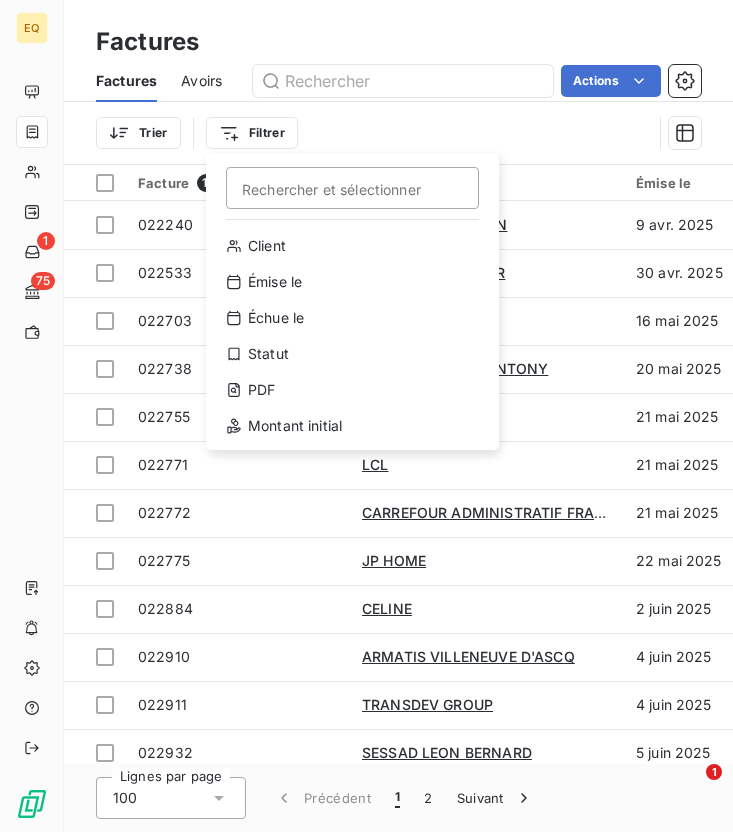 click on "EQ 1 75 Factures Factures Avoirs Actions Trier Filtrer Rechercher et sélectionner Client Émise le Échue le Statut PDF Montant initial Facture 163 Client Émise le Échue le Solde dû Statut PDF Montant initial Délai Retard   Litige Actions 022240 BLOCS RÉNOVATION 9 avr. [YEAR] 9 mai [YEAR] 1 963,28 € échue 1 963,28 € 120 jours +90 j _ 022533 HUMAN IMMOBILIER 30 avr. [YEAR] 30 mai [YEAR] 1 729,28 € échue 1 729,28 € 99 jours +69 j _ 022703 SYSTEMGIE 16 mai [YEAR] 30 juin [YEAR] 0,00 € payée 1 496,14 € -- _ 022738 HÔPITAL PRIVÉ D'ANTONY 20 mai [YEAR] 19 juin [YEAR] 1 709,00 € échue 1 709,00 € 79 jours +49 j _ 022755 SPIE NUCLEAIRE 21 mai [YEAR] 31 juil. [YEAR] 0,00 € payée 1 167,05 € -- _ 022771 LCL 21 mai [YEAR] 20 juin [YEAR] 160,80 € échue 160,80 € 78 jours +48 j _ 022772 CARREFOUR ADMINISTRATIF FRANCE 21 mai [YEAR] 20 juin [YEAR] 3 987,36 € échue 3 987,36 € 78 jours +48 j _ 022775 JP HOME 22 mai [YEAR] 22 mai [YEAR] 996,43 € litige 996,43 € 77 jours _" at bounding box center (366, 416) 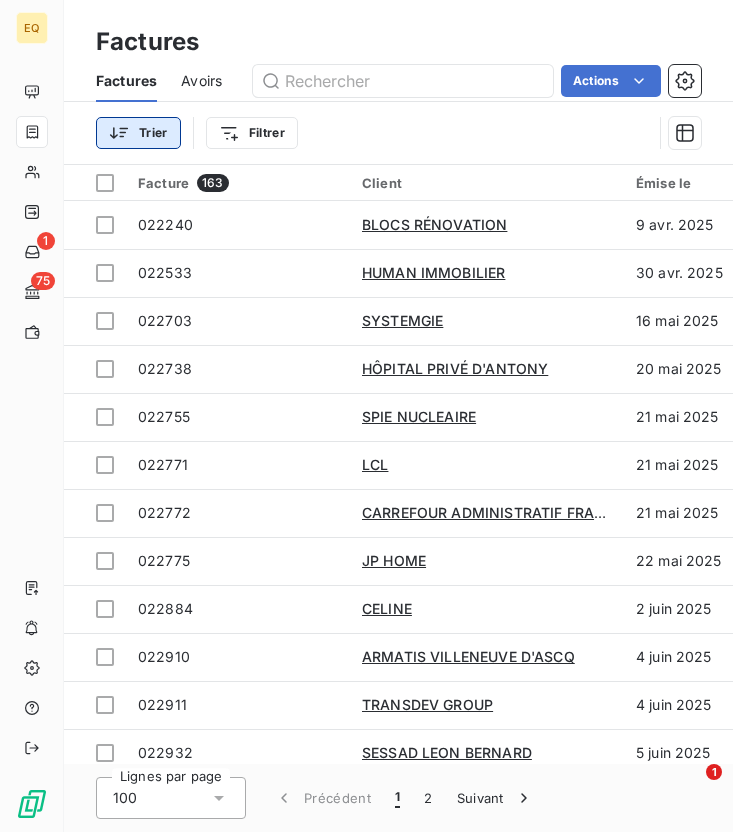 click on "EQ 1 75 Factures Factures Avoirs Actions Trier Filtrer Facture 163 Client Émise le Échue le Solde dû Statut PDF Montant initial Délai Retard   Litige Actions 022240 BLOCS RÉNOVATION 9 avr. [YEAR] 9 mai [YEAR] 1 963,28 € échue 1 963,28 € 120 jours +90 j _ 022533 HUMAN IMMOBILIER 30 avr. [YEAR] 30 mai [YEAR] 1 729,28 € échue 1 729,28 € 99 jours +69 j _ 022703 SYSTEMGIE 16 mai [YEAR] 30 juin [YEAR] 0,00 € payée 1 496,14 € -- _ 022738 HÔPITAL PRIVÉ D'ANTONY 20 mai [YEAR] 19 juin [YEAR] 1 709,00 € échue 1 709,00 € 79 jours +49 j _ 022755 SPIE NUCLEAIRE 21 mai [YEAR] 31 juil. [YEAR] 0,00 € payée 1 167,05 € -- _ 022771 LCL 21 mai [YEAR] 20 juin [YEAR] 160,80 € échue 160,80 € 78 jours +48 j _ 022772 CARREFOUR ADMINISTRATIF FRANCE 21 mai [YEAR] 20 juin [YEAR] 3 987,36 € échue 3 987,36 € 78 jours +48 j _ 022775 JP HOME 22 mai [YEAR] 22 mai [YEAR] 996,43 € litige 996,43 € 77 jours +77 j _ 022884 CELINE 2 juin [YEAR] 2 juil. [YEAR] 1 148,88 € échue 1 148,88 €" at bounding box center (366, 416) 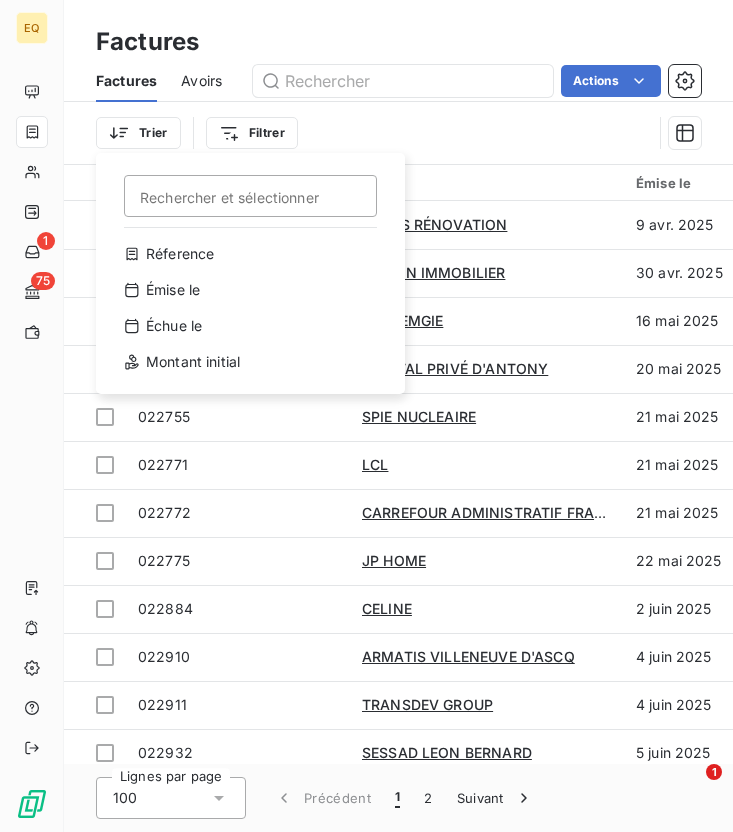 click on "EQ 1 75 Factures Factures Avoirs Actions Trier Rechercher et sélectionner Réference Émise le Échue le Montant initial Filtrer Facture 163 Client Émise le Échue le Solde dû Statut PDF Montant initial Délai Retard   Litige Actions 022240 BLOCS RÉNOVATION 9 avr. [YEAR] 9 mai [YEAR] 1 963,28 € échue 1 963,28 € 120 jours +90 j _ 022533 HUMAN IMMOBILIER 30 avr. [YEAR] 30 mai [YEAR] 1 729,28 € échue 1 729,28 € 99 jours +69 j _ 022703 SYSTEMGIE 16 mai [YEAR] 30 juin [YEAR] 0,00 € payée 1 496,14 € -- _ 022738 HÔPITAL PRIVÉ D'ANTONY 20 mai [YEAR] 19 juin [YEAR] 1 709,00 € échue 1 709,00 € 79 jours +49 j _ 022755 SPIE NUCLEAIRE 21 mai [YEAR] 31 juil. [YEAR] 0,00 € payée 1 167,05 € -- _ 022771 LCL 21 mai [YEAR] 20 juin [YEAR] 160,80 € échue 160,80 € 78 jours +48 j _ 022772 CARREFOUR ADMINISTRATIF FRANCE 21 mai [YEAR] 20 juin [YEAR] 3 987,36 € échue 3 987,36 € 78 jours +48 j _ 022775 JP HOME 22 mai [YEAR] 22 mai [YEAR] 996,43 € litige 996,43 € 77 jours +77 j _ _" at bounding box center (366, 416) 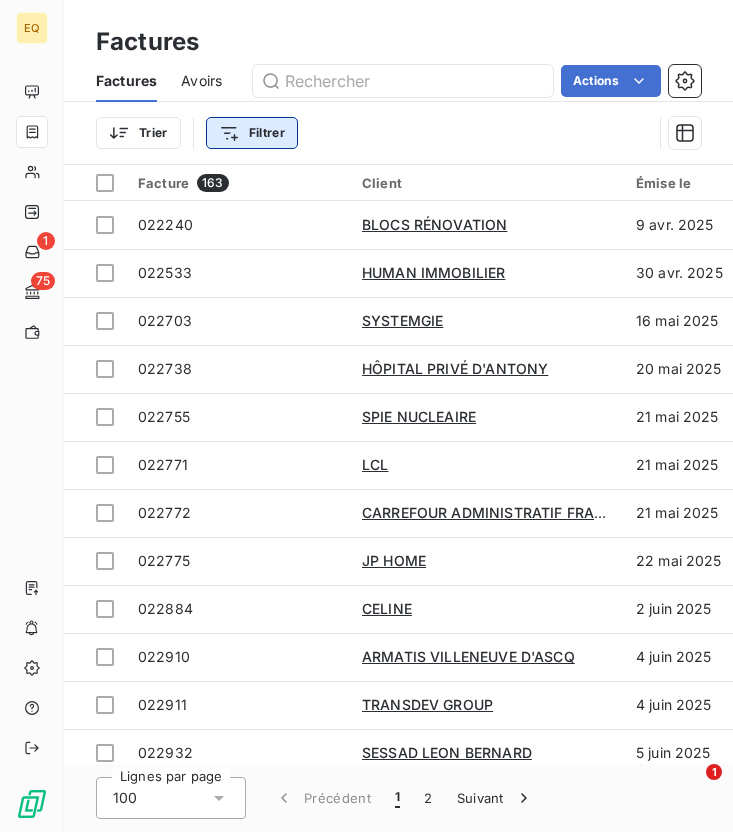 click on "EQ 1 75 Factures Factures Avoirs Actions Trier Filtrer Facture 163 Client Émise le Échue le Solde dû Statut PDF Montant initial Délai Retard   Litige Actions 022240 BLOCS RÉNOVATION 9 avr. [YEAR] 9 mai [YEAR] 1 963,28 € échue 1 963,28 € 120 jours +90 j _ 022533 HUMAN IMMOBILIER 30 avr. [YEAR] 30 mai [YEAR] 1 729,28 € échue 1 729,28 € 99 jours +69 j _ 022703 SYSTEMGIE 16 mai [YEAR] 30 juin [YEAR] 0,00 € payée 1 496,14 € -- _ 022738 HÔPITAL PRIVÉ D'ANTONY 20 mai [YEAR] 19 juin [YEAR] 1 709,00 € échue 1 709,00 € 79 jours +49 j _ 022755 SPIE NUCLEAIRE 21 mai [YEAR] 31 juil. [YEAR] 0,00 € payée 1 167,05 € -- _ 022771 LCL 21 mai [YEAR] 20 juin [YEAR] 160,80 € échue 160,80 € 78 jours +48 j _ 022772 CARREFOUR ADMINISTRATIF FRANCE 21 mai [YEAR] 20 juin [YEAR] 3 987,36 € échue 3 987,36 € 78 jours +48 j _ 022775 JP HOME 22 mai [YEAR] 22 mai [YEAR] 996,43 € litige 996,43 € 77 jours +77 j _ 022884 CELINE 2 juin [YEAR] 2 juil. [YEAR] 1 148,88 € échue 1 148,88 €" at bounding box center (366, 416) 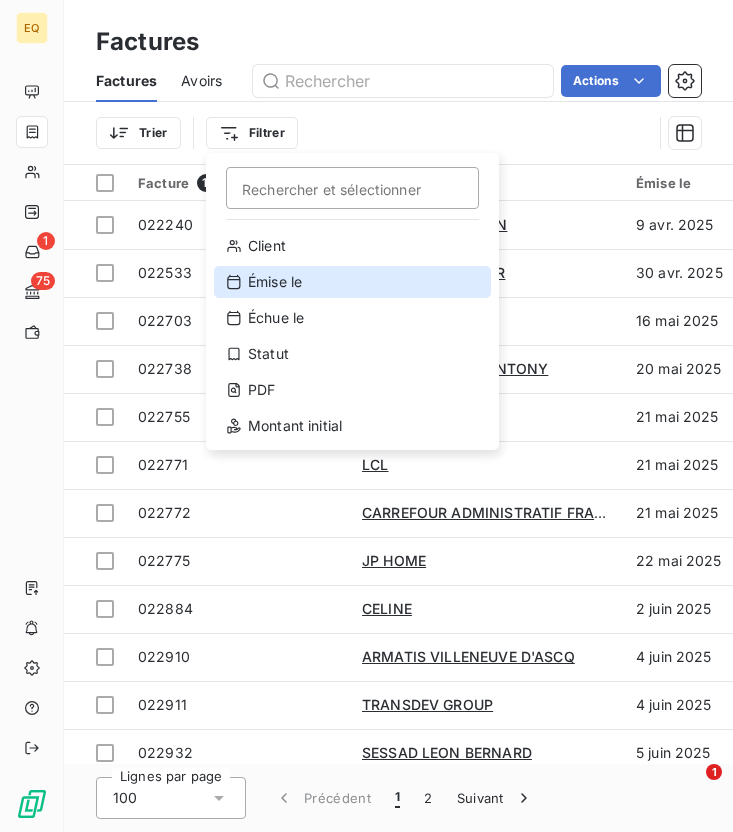 click on "Émise le" at bounding box center [352, 282] 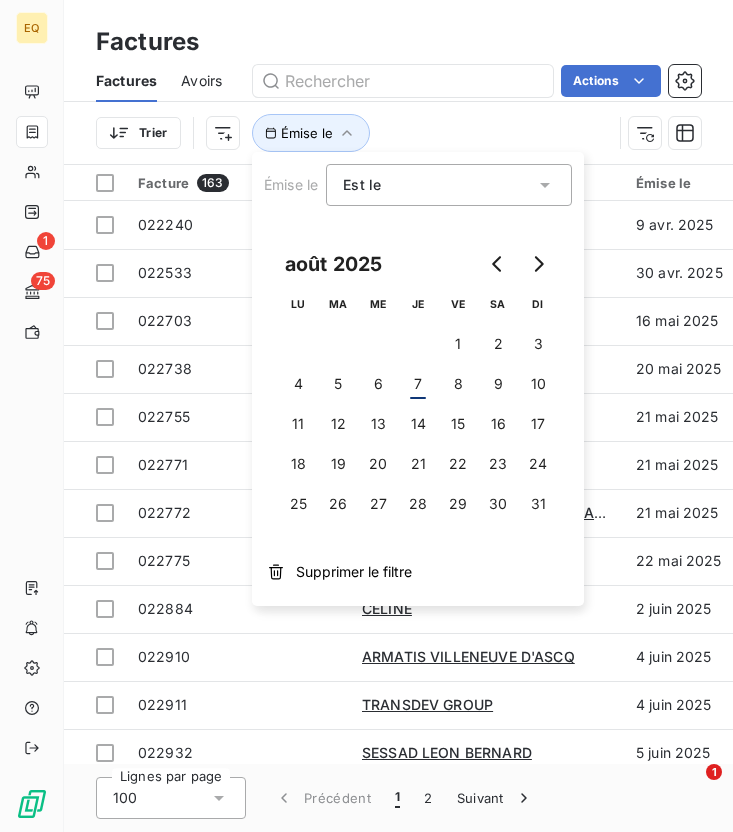 click on "Est le" at bounding box center [439, 185] 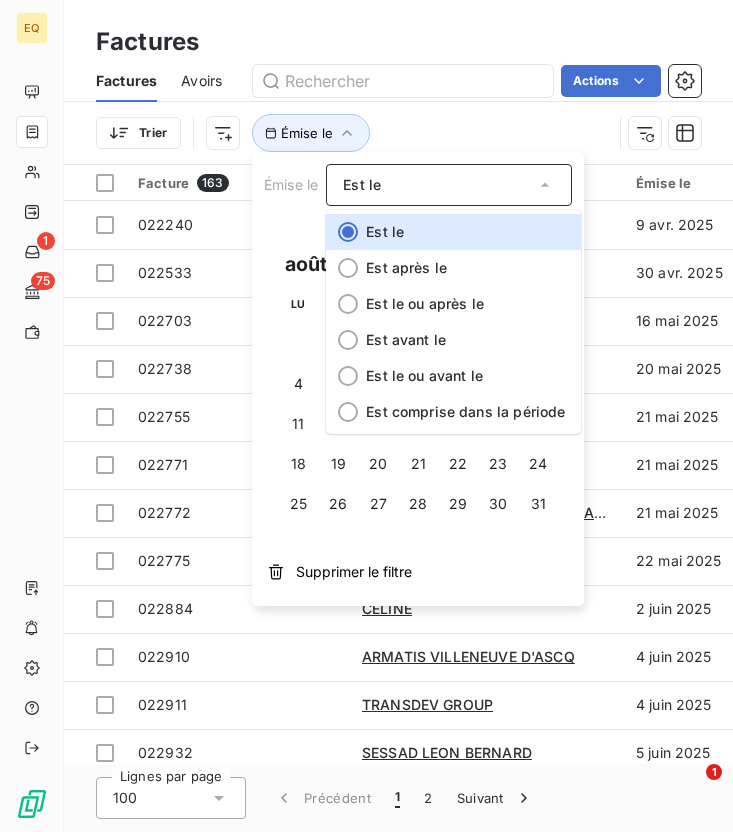 click on "Trier Émise le" at bounding box center (354, 133) 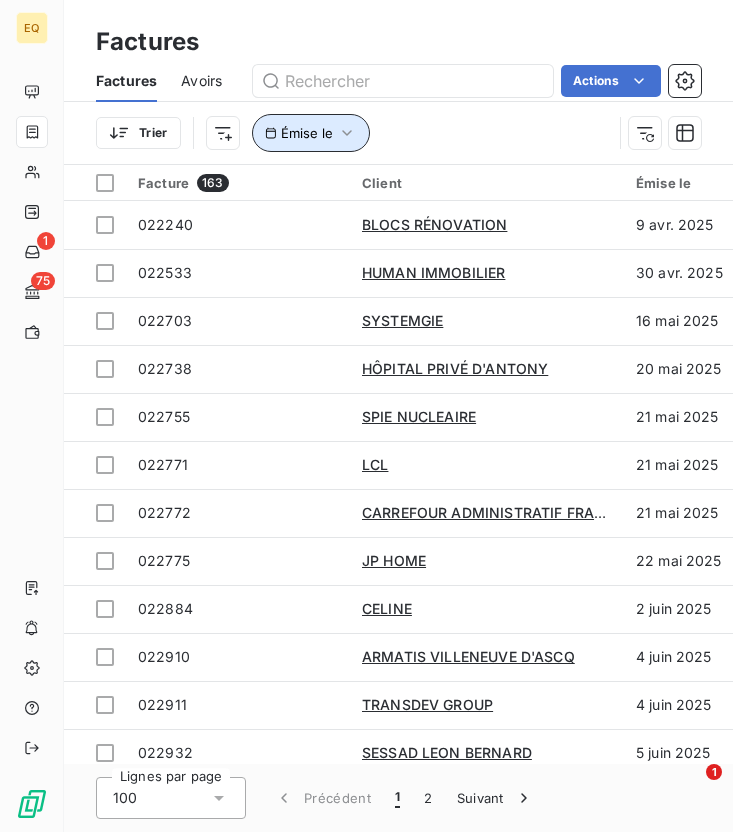 click 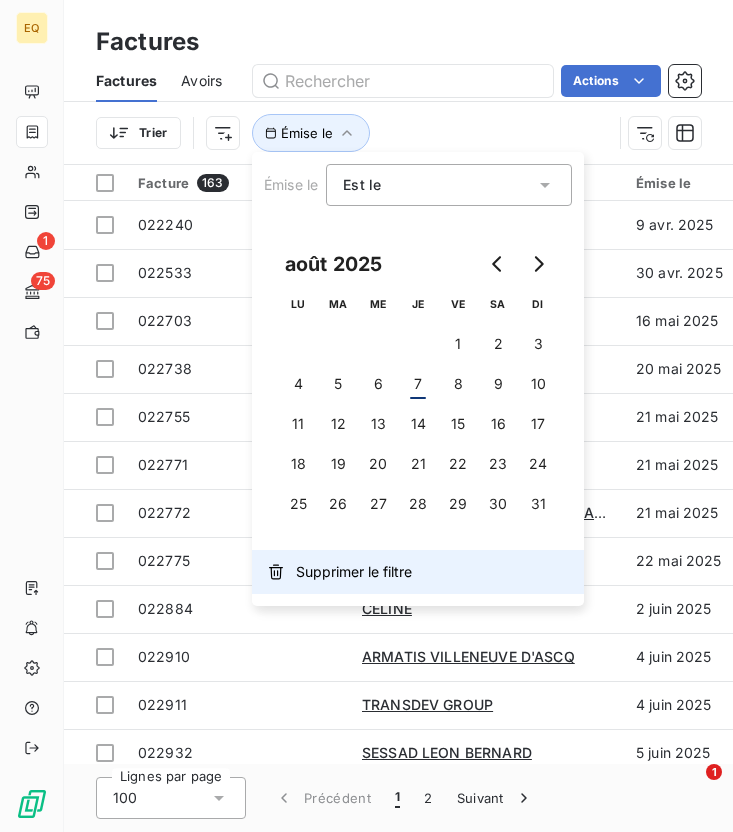 click on "Supprimer le filtre" at bounding box center (354, 572) 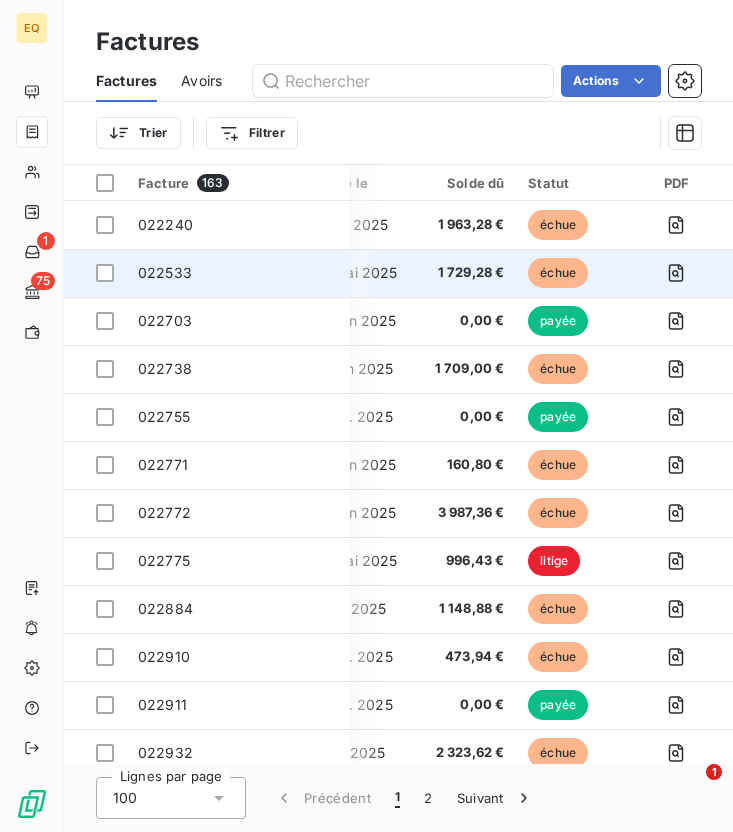 scroll, scrollTop: 0, scrollLeft: 458, axis: horizontal 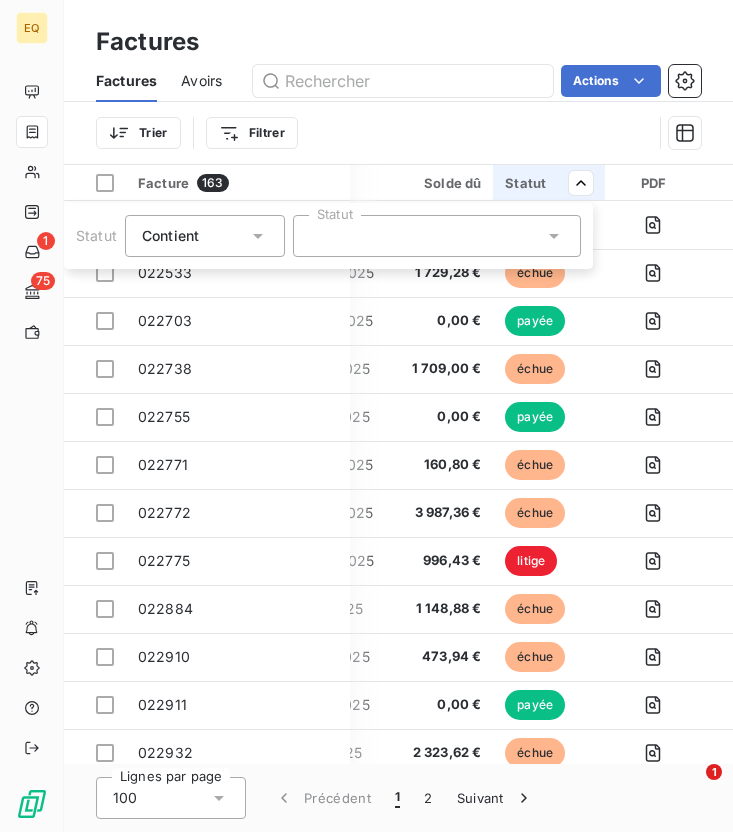 click 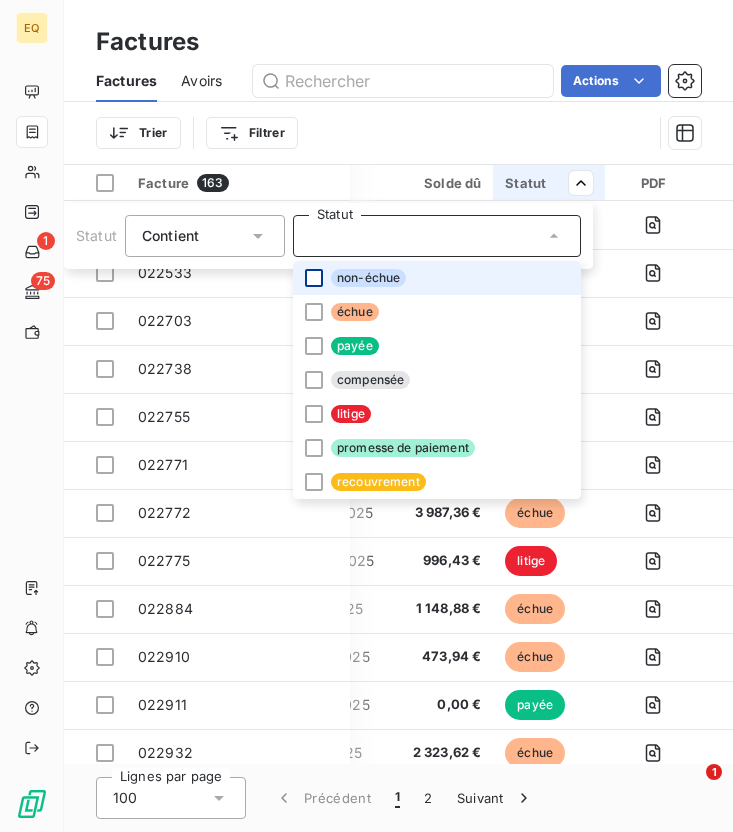 click at bounding box center (314, 278) 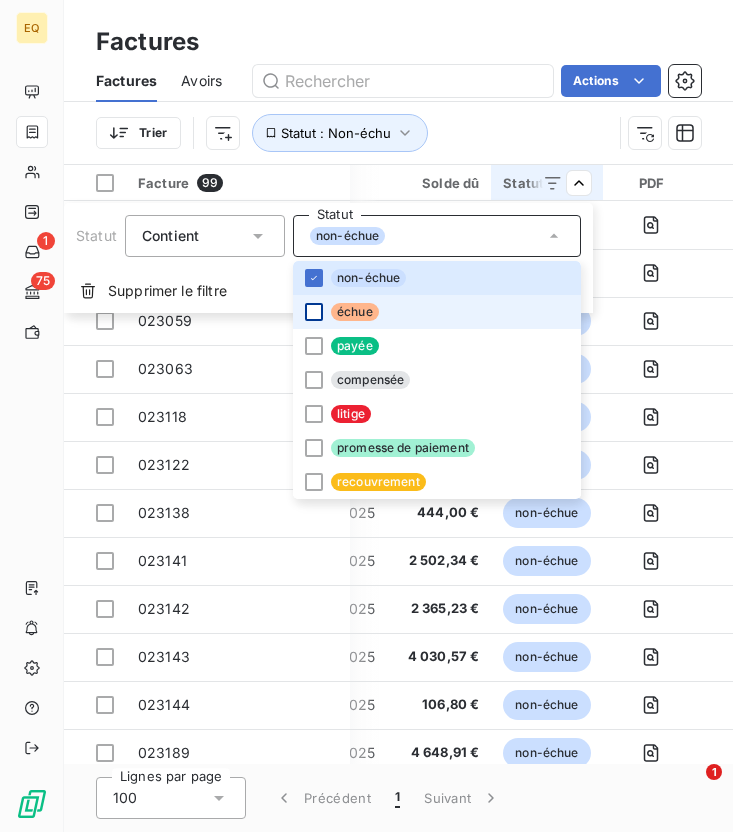 click at bounding box center (314, 312) 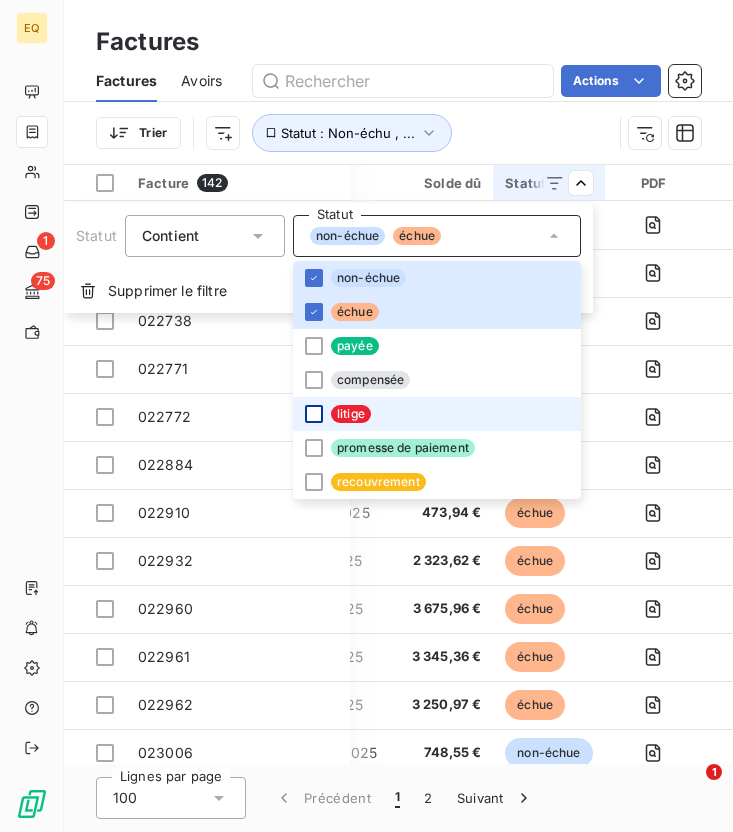 click at bounding box center [314, 414] 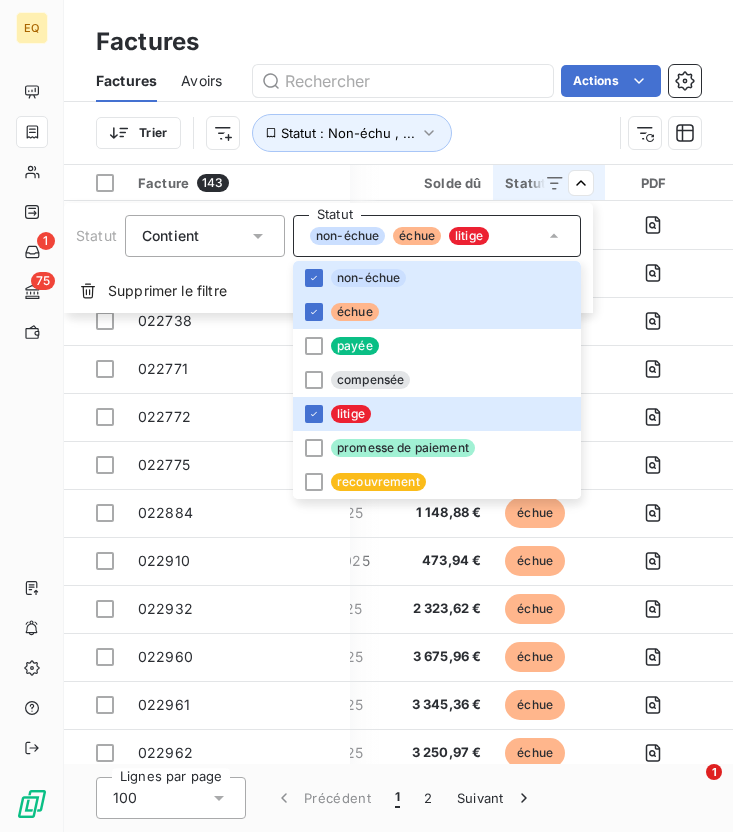 click on "EQ 1 75 Factures Factures Avoirs Actions Trier Statut  : Non-échu , ... Facture 143 Client Émise le Échue le Solde dû Statut PDF Montant initial Délai Retard   Litige Actions 022240 BLOCS RÉNOVATION 9 avr. [YEAR] 9 mai [YEAR] 1 963,28 € échue 1 963,28 € 120 jours +90 j _ 022533 HUMAN IMMOBILIER 30 avr. [YEAR] 30 mai [YEAR] 1 729,28 € échue 1 729,28 € 99 jours +69 j _ 022738 HÔPITAL PRIVÉ D'ANTONY 20 mai [YEAR] 19 juin [YEAR] 1 709,00 € échue 1 709,00 € 79 jours +49 j _ 022771 LCL 21 mai [YEAR] 20 juin [YEAR] 160,80 € échue 160,80 € 78 jours +48 j _ 022772 CARREFOUR ADMINISTRATIF FRANCE 21 mai [YEAR] 20 juin [YEAR] 3 987,36 € échue 3 987,36 € 78 jours +48 j _ 022775 JP HOME 22 mai [YEAR] 22 mai [YEAR] 996,43 € litige 996,43 € 77 jours +77 j _ 022884 CELINE 2 juin [YEAR] 2 juil. [YEAR] 1 148,88 € échue 1 148,88 € 66 jours +36 j _ 022910 ARMATIS VILLENEUVE D'ASCQ 4 juin [YEAR] 19 juil. [YEAR] 473,94 € échue 473,94 € 64 jours +19 j _ 022932 5 juin [YEAR] _ _" at bounding box center [366, 416] 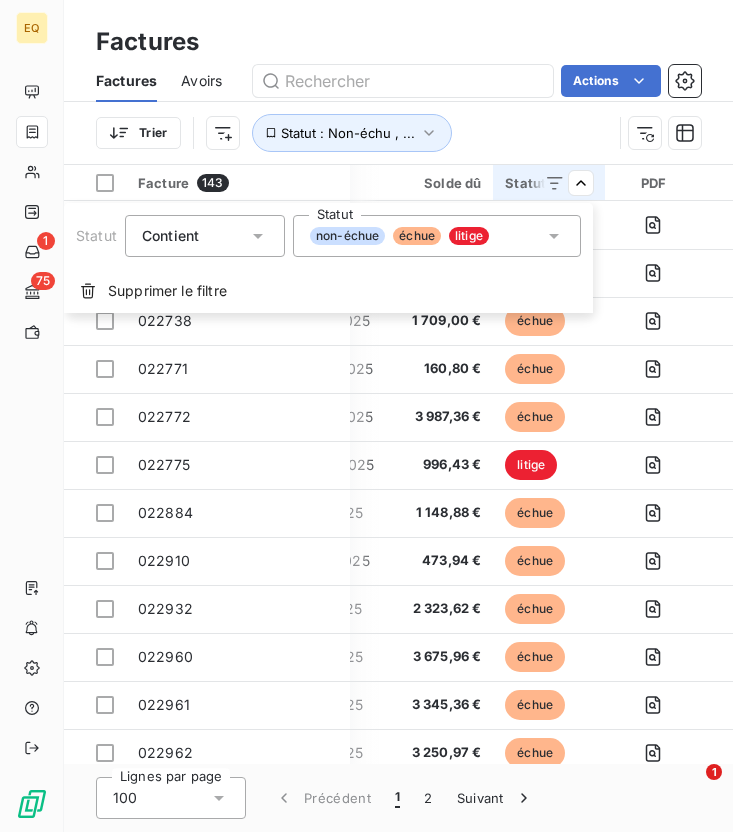 click on "non-échue échue litige" at bounding box center [437, 236] 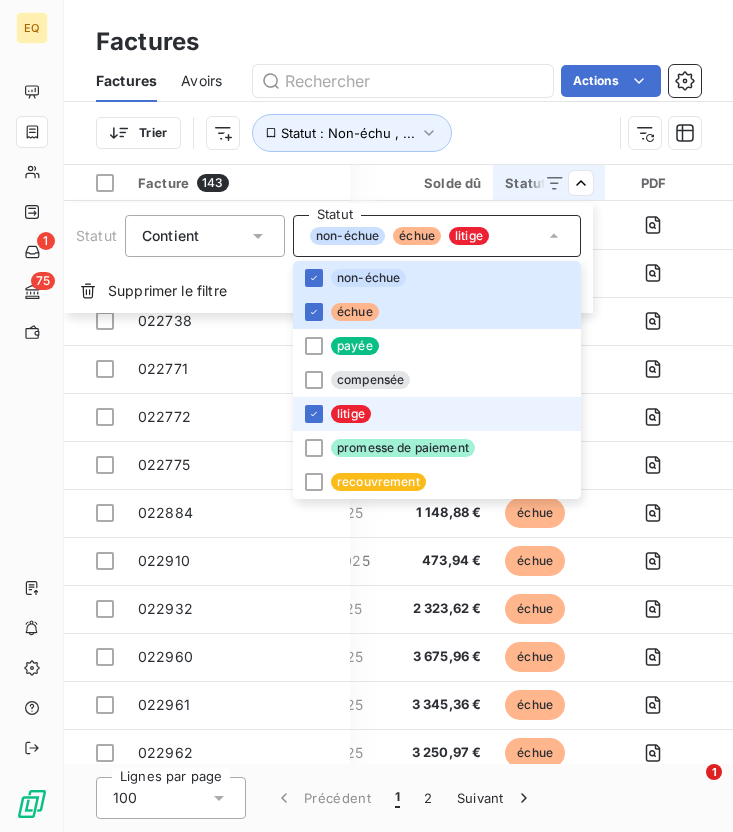 click on "litige" at bounding box center (437, 414) 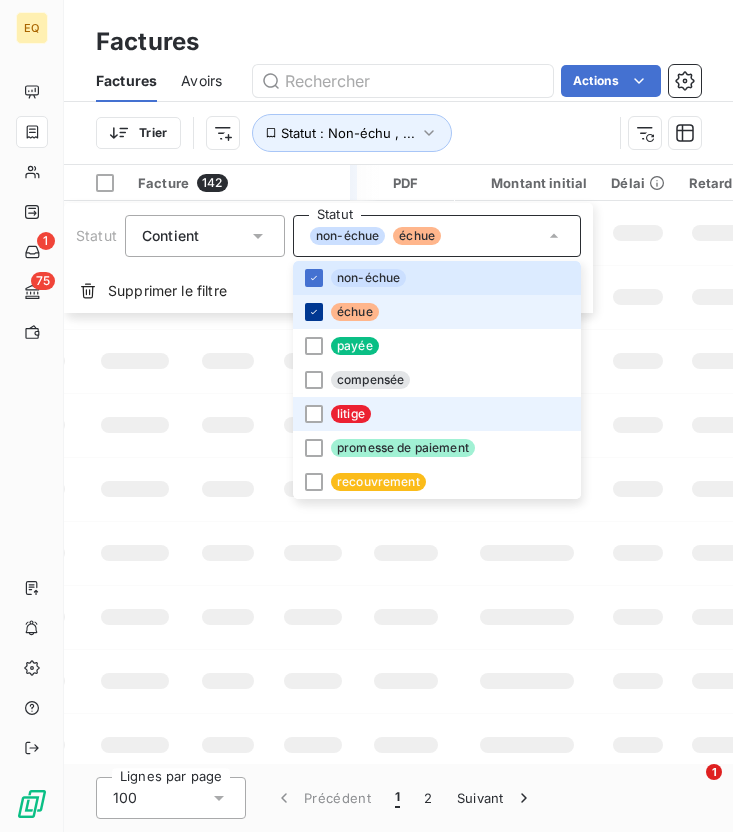 click 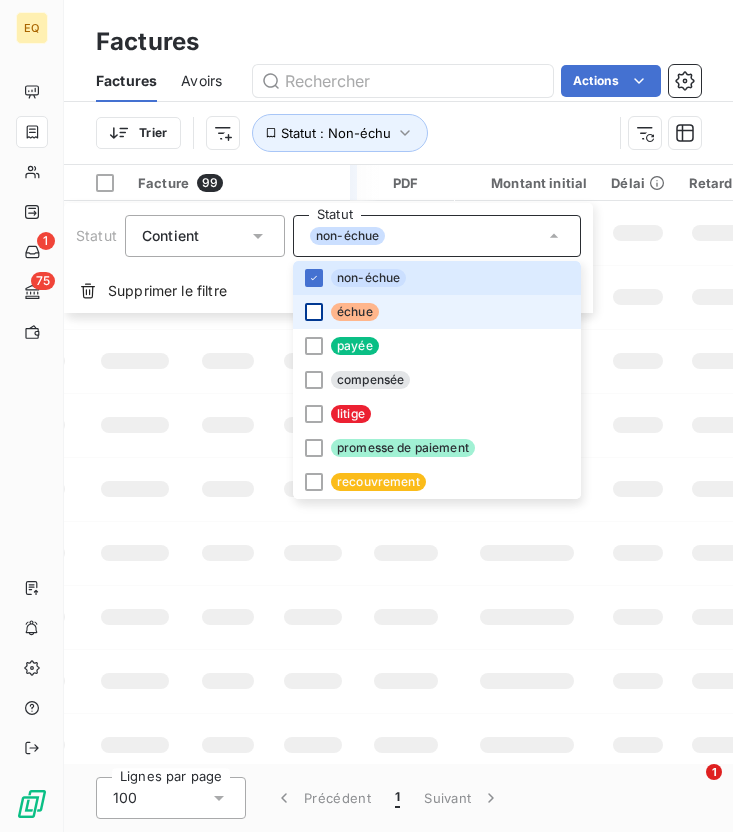 click 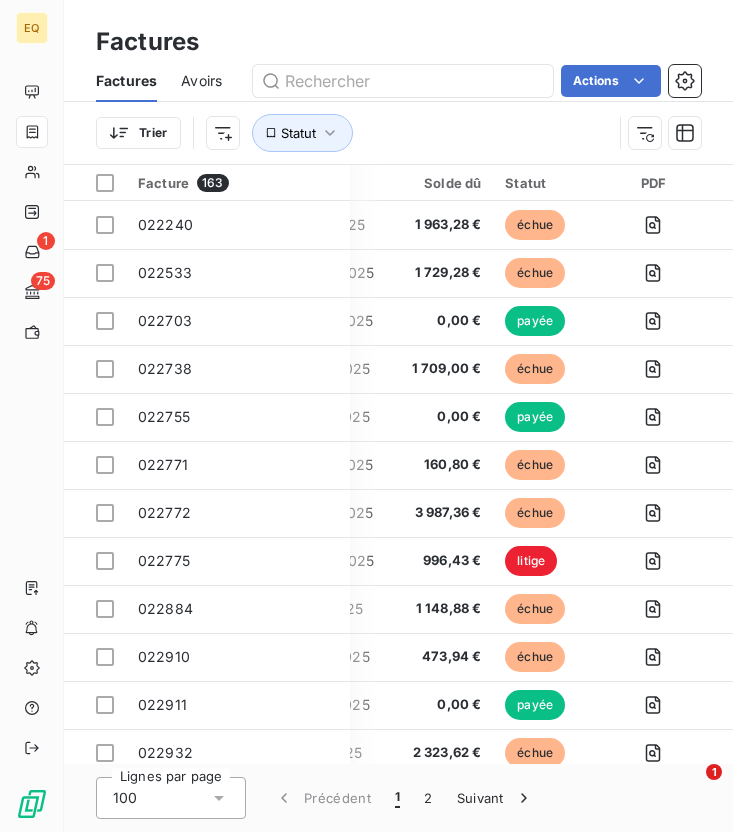 click on "EQ 1 75 Factures Factures Avoirs Actions Trier Statut  Facture 163 Client Émise le Échue le Solde dû Statut PDF Montant initial Délai Retard   Litige Actions 022240 BLOCS RÉNOVATION 9 avr. [YEAR] 9 mai [YEAR] 1 963,28 € échue 1 963,28 € 120 jours +90 j _ 022533 HUMAN IMMOBILIER 30 avr. [YEAR] 30 mai [YEAR] 1 729,28 € échue 1 729,28 € 99 jours +69 j _ 022703 SYSTEMGIE 16 mai [YEAR] 30 juin [YEAR] 0,00 € payée 1 496,14 € -- _ 022738 HÔPITAL PRIVÉ D'ANTONY 20 mai [YEAR] 19 juin [YEAR] 1 709,00 € échue 1 709,00 € 79 jours +49 j _ 022755 SPIE NUCLEAIRE 21 mai [YEAR] 31 juil. [YEAR] 0,00 € payée 1 167,05 € -- _ 022771 LCL 21 mai [YEAR] 20 juin [YEAR] 160,80 € échue 160,80 € 78 jours +48 j _ 022772 CARREFOUR ADMINISTRATIF FRANCE 21 mai [YEAR] 20 juin [YEAR] 3 987,36 € échue 3 987,36 € 78 jours +48 j _ 022775 JP HOME 22 mai [YEAR] 22 mai [YEAR] 996,43 € litige 996,43 € 77 jours +77 j _ 022884 CELINE 2 juin [YEAR] 2 juil. [YEAR] 1 148,88 € échue 1 148,88 €" at bounding box center [366, 416] 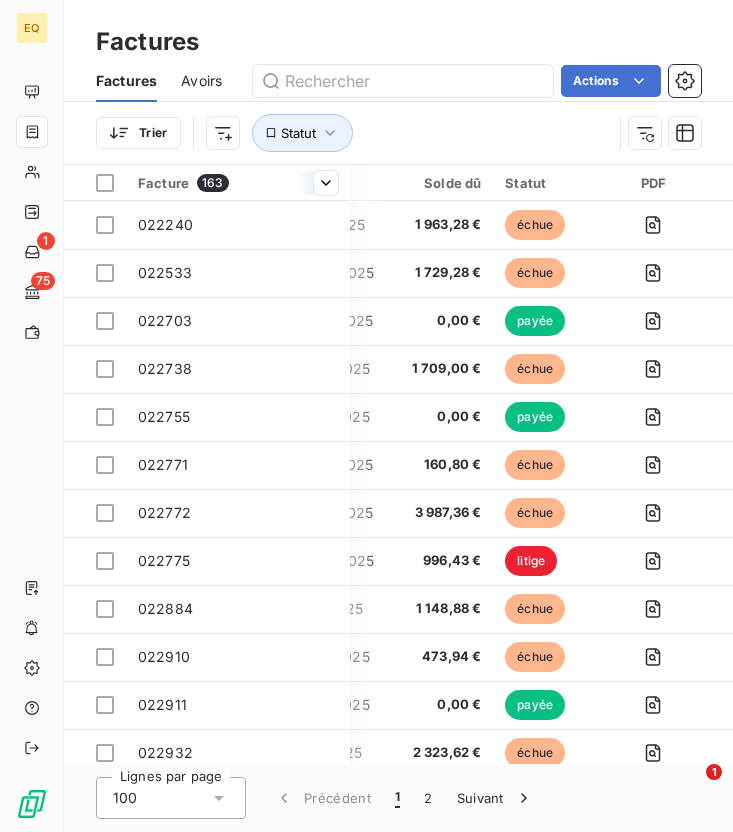 click on "EQ 1 75 Factures Factures Avoirs Actions Trier Statut  Facture 163 Client Émise le Échue le Solde dû Statut PDF Montant initial Délai Retard   Litige Actions 022240 BLOCS RÉNOVATION 9 avr. [YEAR] 9 mai [YEAR] 1 963,28 € échue 1 963,28 € 120 jours +90 j _ 022533 HUMAN IMMOBILIER 30 avr. [YEAR] 30 mai [YEAR] 1 729,28 € échue 1 729,28 € 99 jours +69 j _ 022703 SYSTEMGIE 16 mai [YEAR] 30 juin [YEAR] 0,00 € payée 1 496,14 € -- _ 022738 HÔPITAL PRIVÉ D'ANTONY 20 mai [YEAR] 19 juin [YEAR] 1 709,00 € échue 1 709,00 € 79 jours +49 j _ 022755 SPIE NUCLEAIRE 21 mai [YEAR] 31 juil. [YEAR] 0,00 € payée 1 167,05 € -- _ 022771 LCL 21 mai [YEAR] 20 juin [YEAR] 160,80 € échue 160,80 € 78 jours +48 j _ 022772 CARREFOUR ADMINISTRATIF FRANCE 21 mai [YEAR] 20 juin [YEAR] 3 987,36 € échue 3 987,36 € 78 jours +48 j _ 022775 JP HOME 22 mai [YEAR] 22 mai [YEAR] 996,43 € litige 996,43 € 77 jours +77 j _ 022884 CELINE 2 juin [YEAR] 2 juil. [YEAR] 1 148,88 € échue 1 148,88 €" at bounding box center [366, 416] 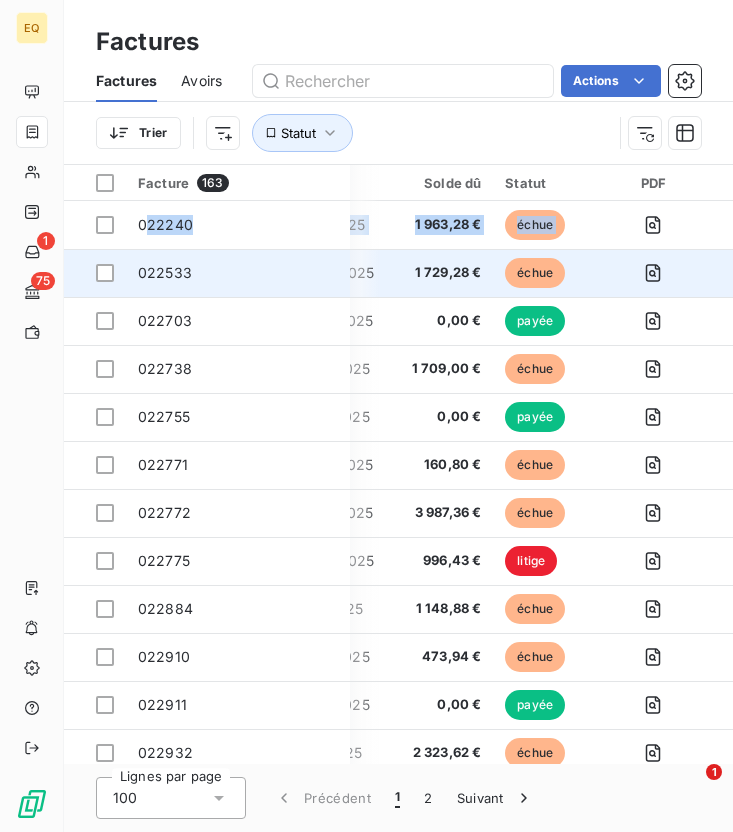 drag, startPoint x: 142, startPoint y: 217, endPoint x: 153, endPoint y: 250, distance: 34.785053 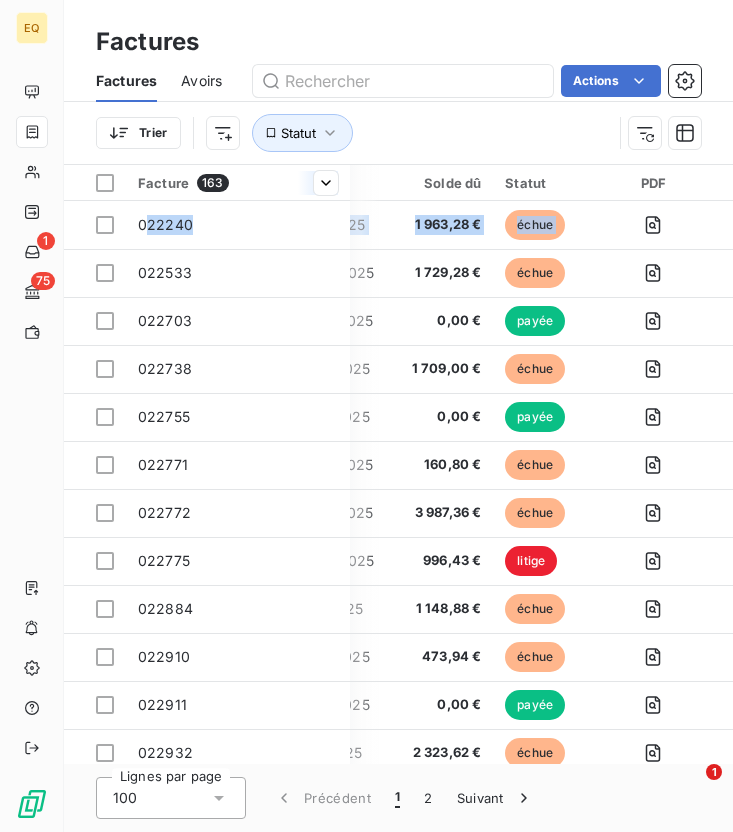 click on "Facture 163" at bounding box center (238, 183) 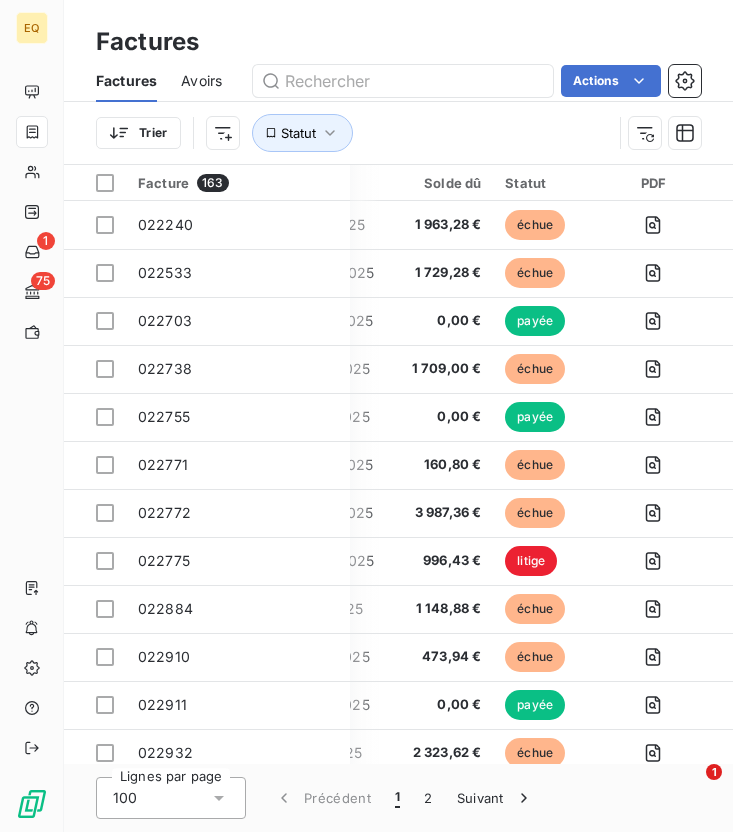 click on "Trier Statut" at bounding box center (354, 133) 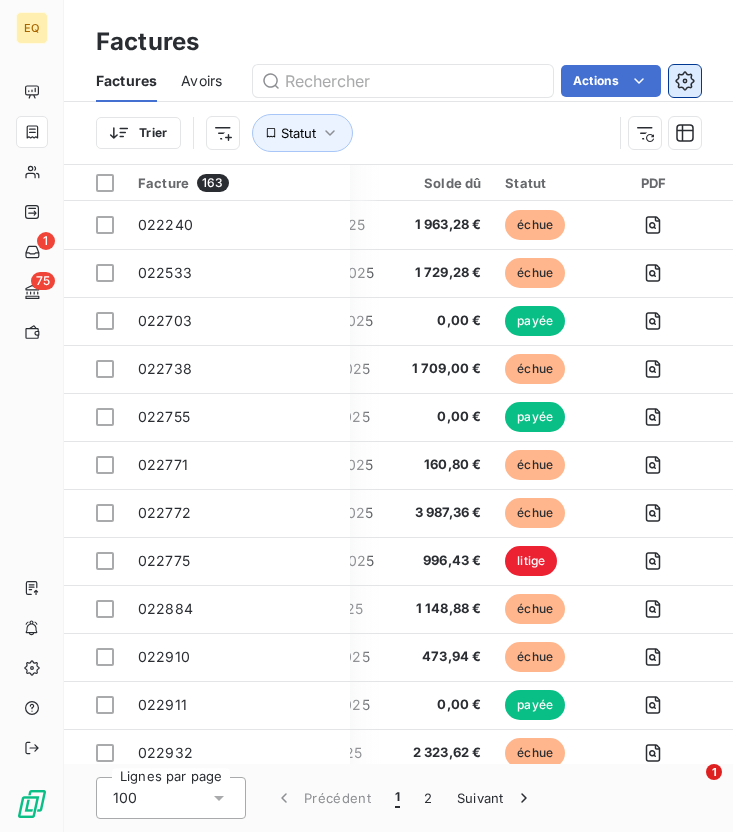 click 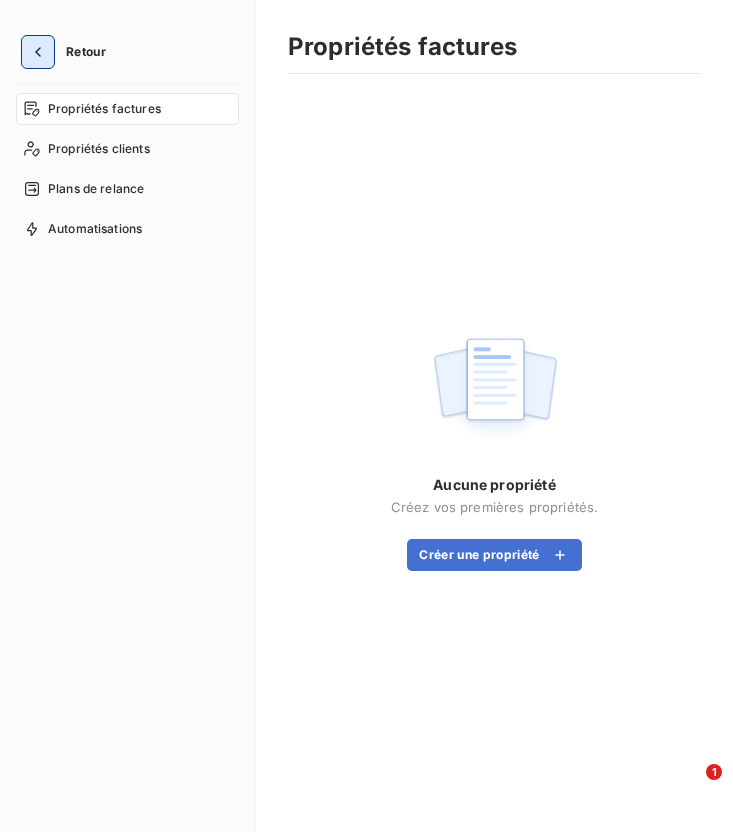 click 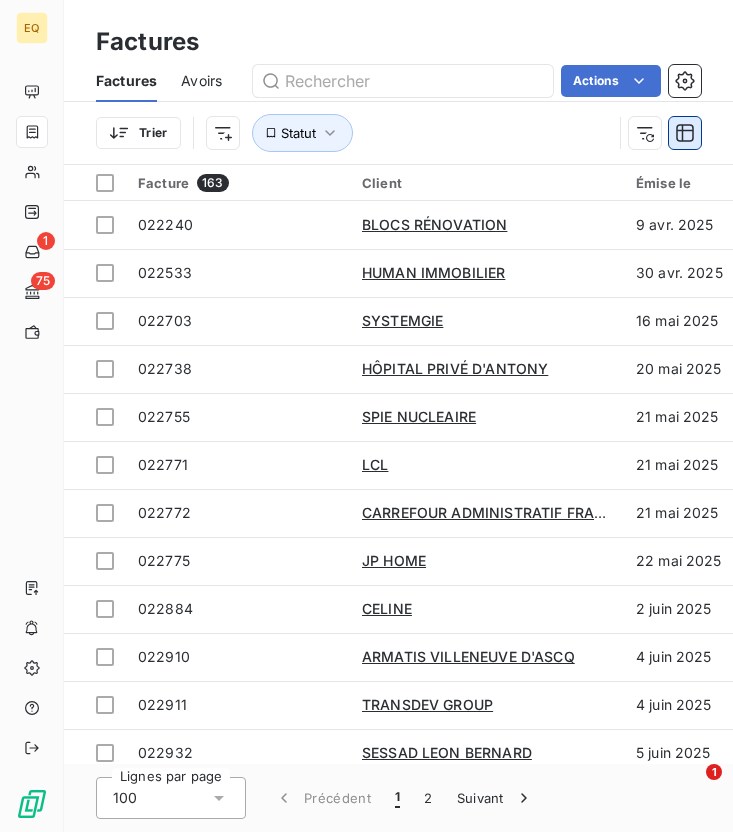 click 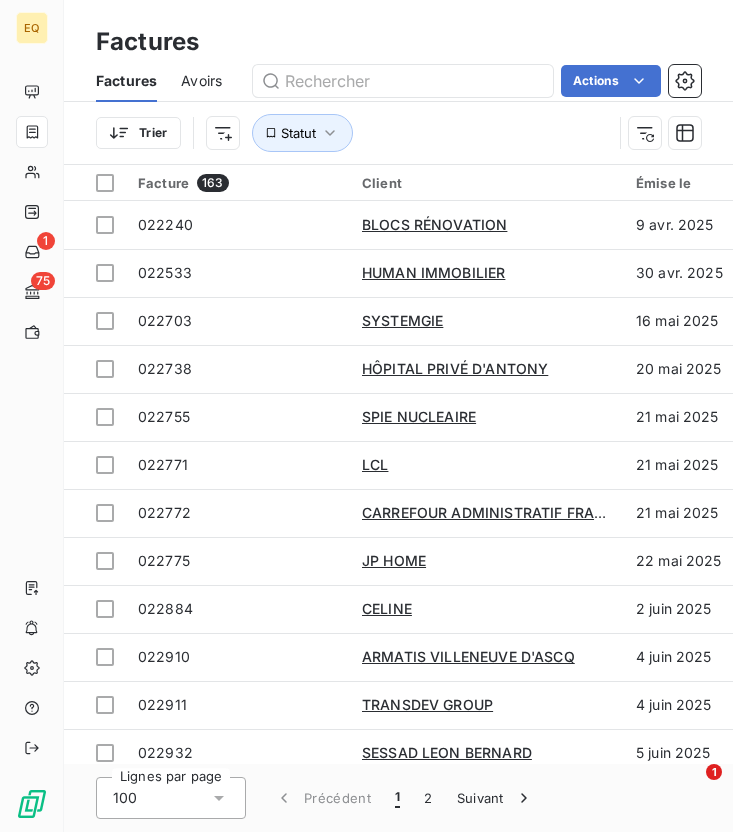 click on "Trier Statut" at bounding box center (354, 133) 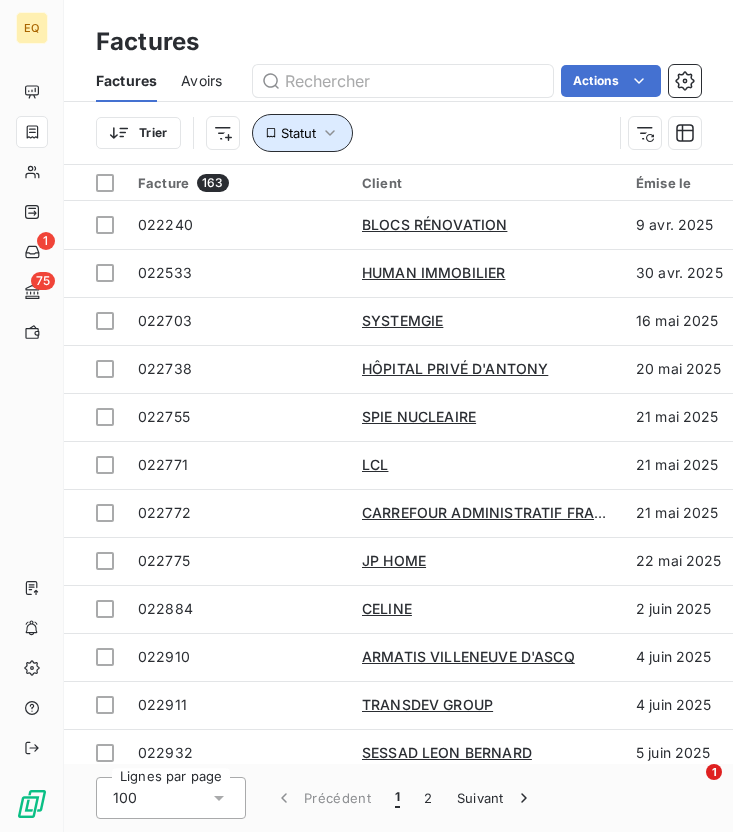 click 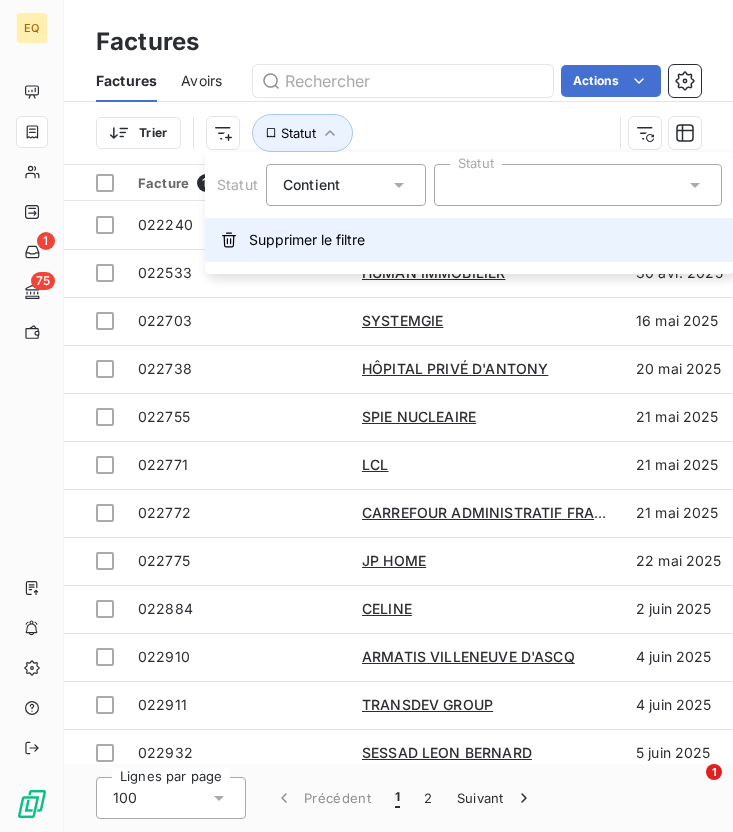 click on "Supprimer le filtre" at bounding box center (307, 240) 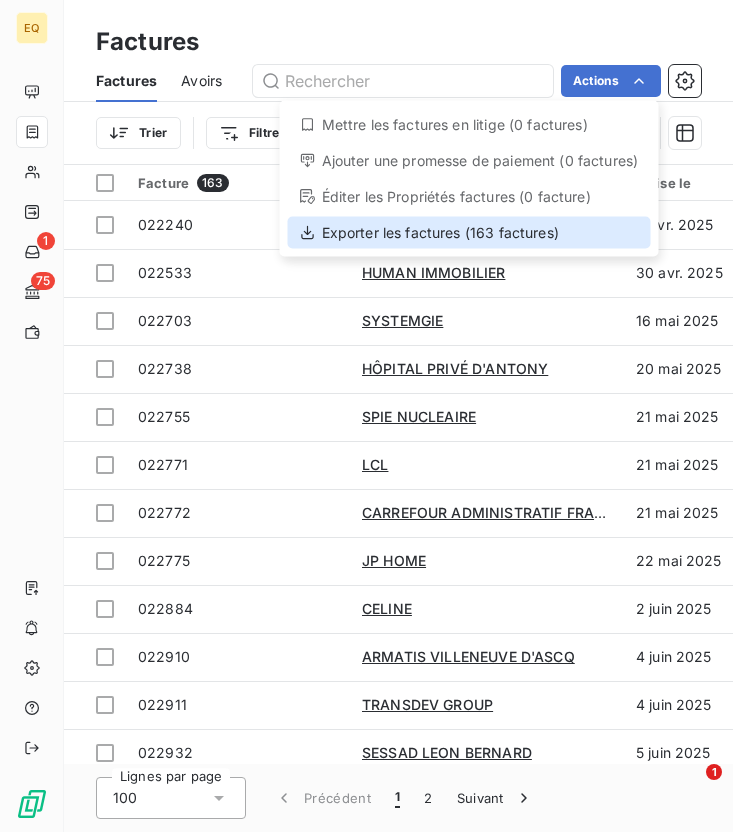 click on "Exporter les factures (163 factures)" at bounding box center [469, 233] 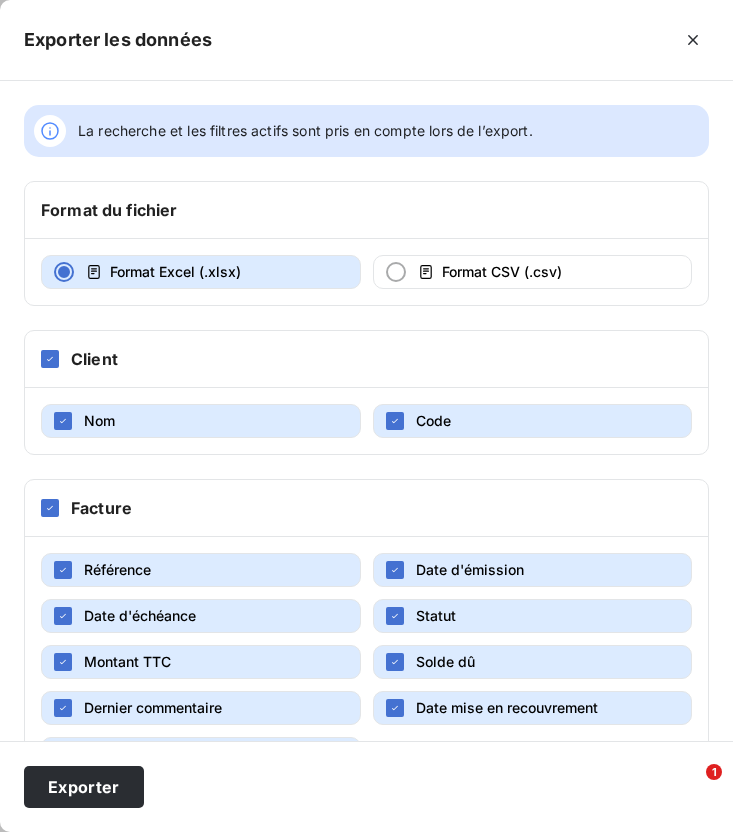click at bounding box center (64, 272) 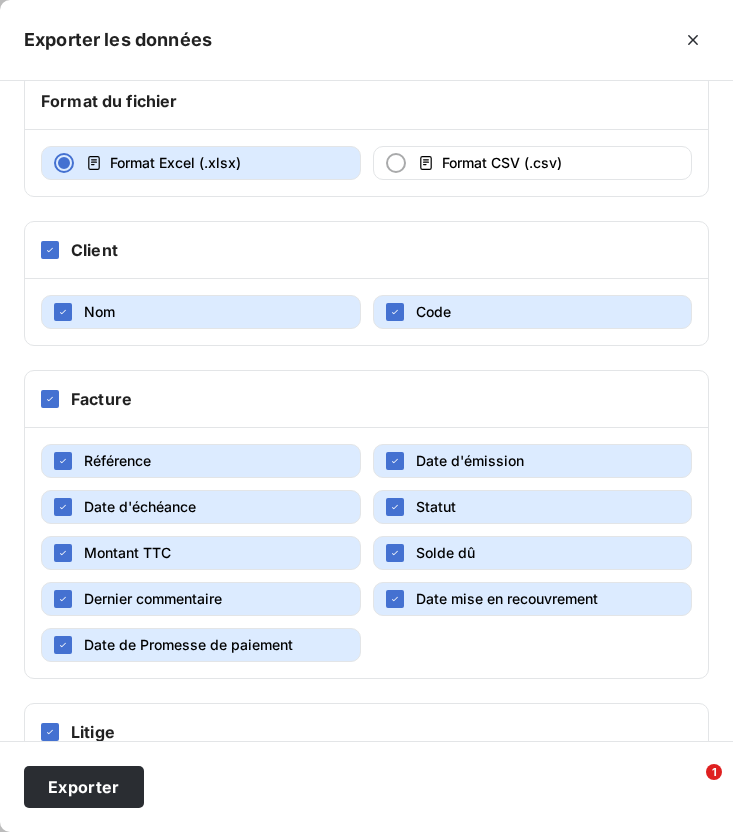 scroll, scrollTop: 111, scrollLeft: 0, axis: vertical 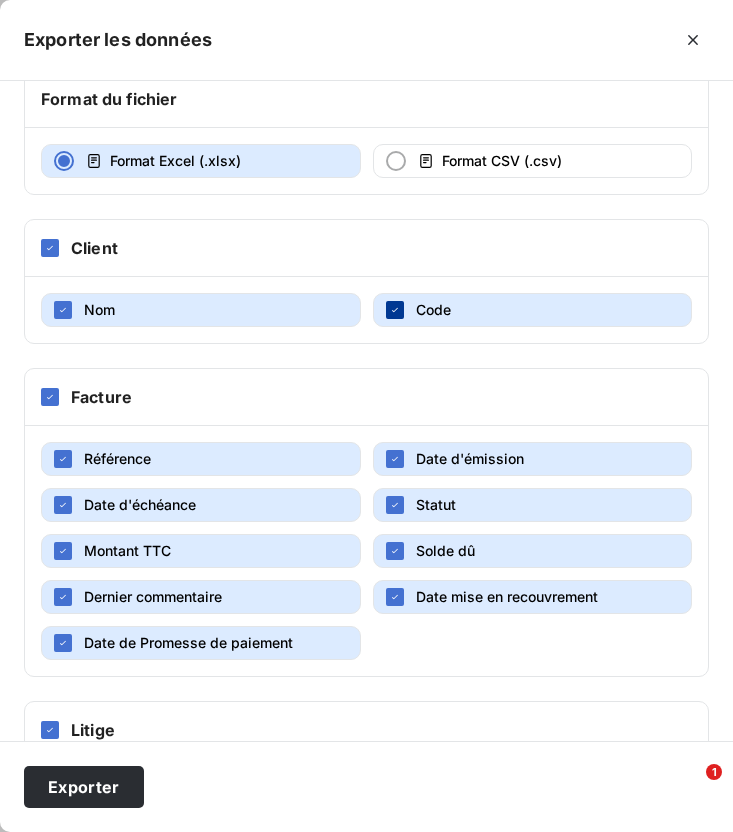 click 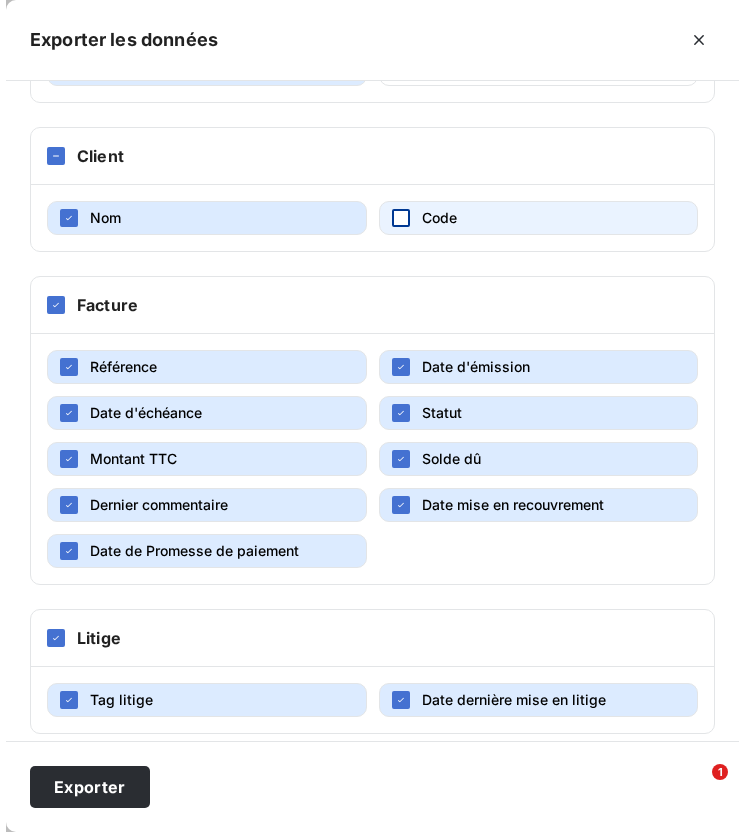 scroll, scrollTop: 220, scrollLeft: 0, axis: vertical 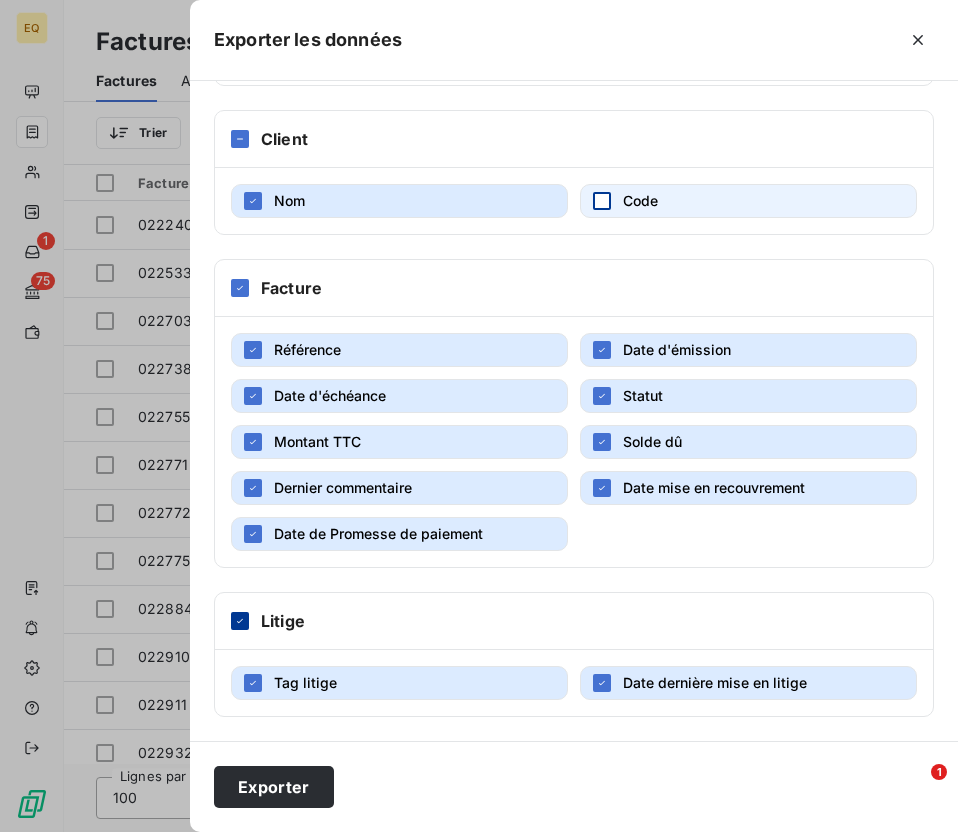 click 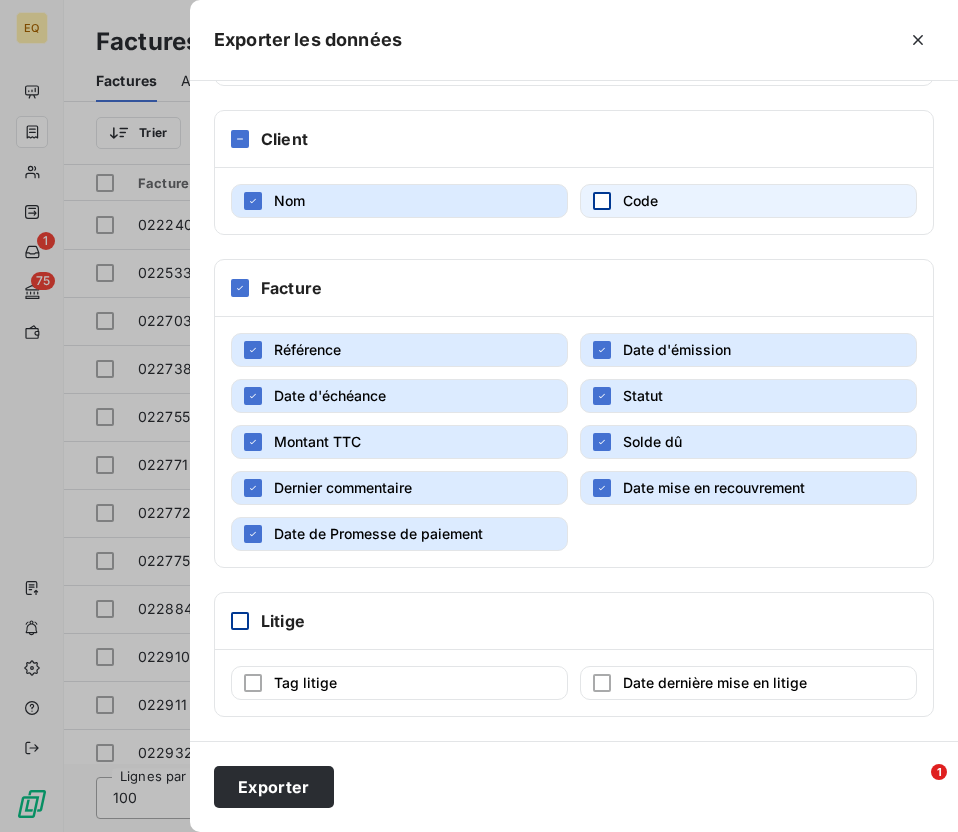 click at bounding box center [240, 621] 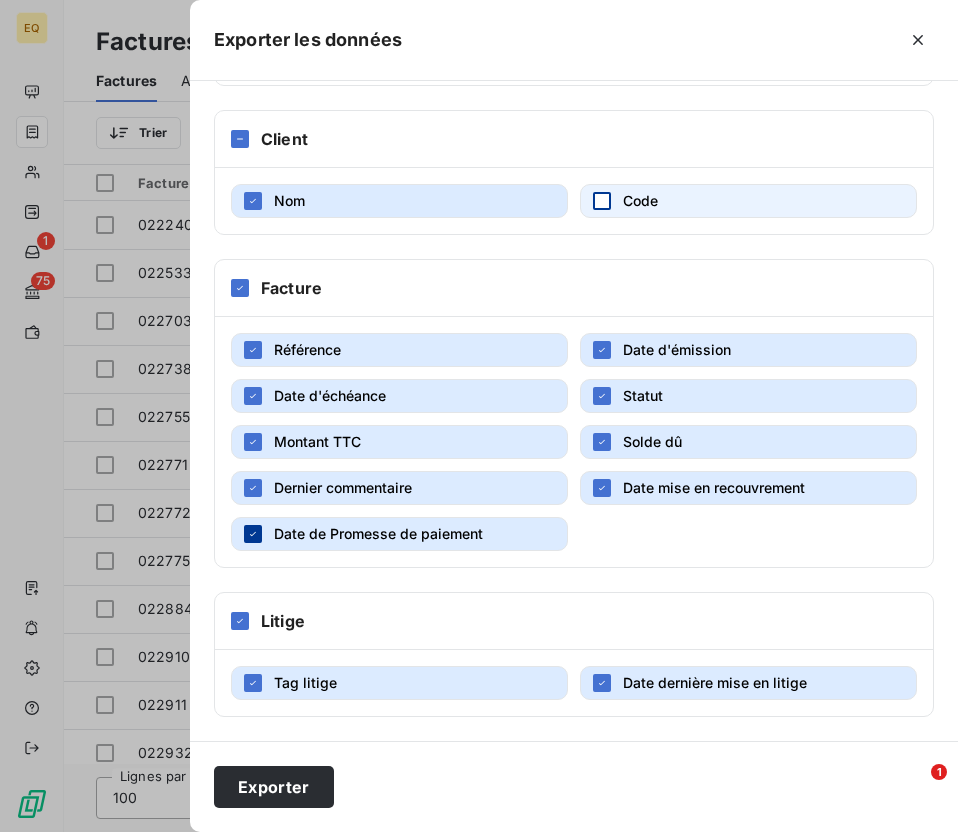 click 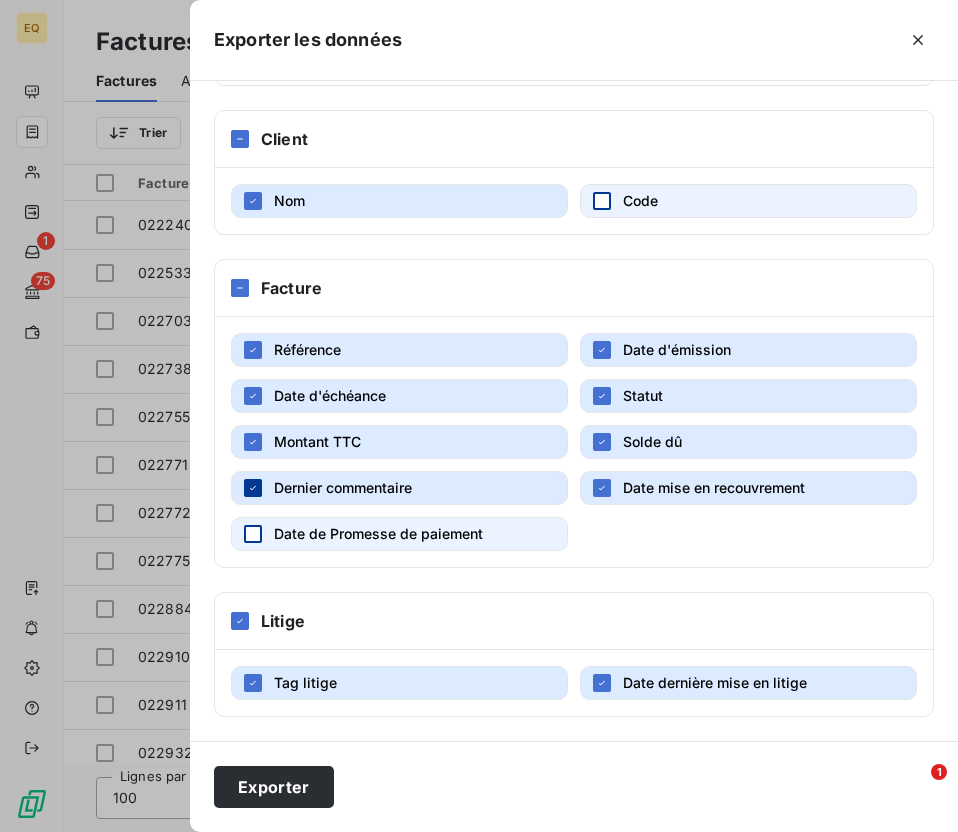 click 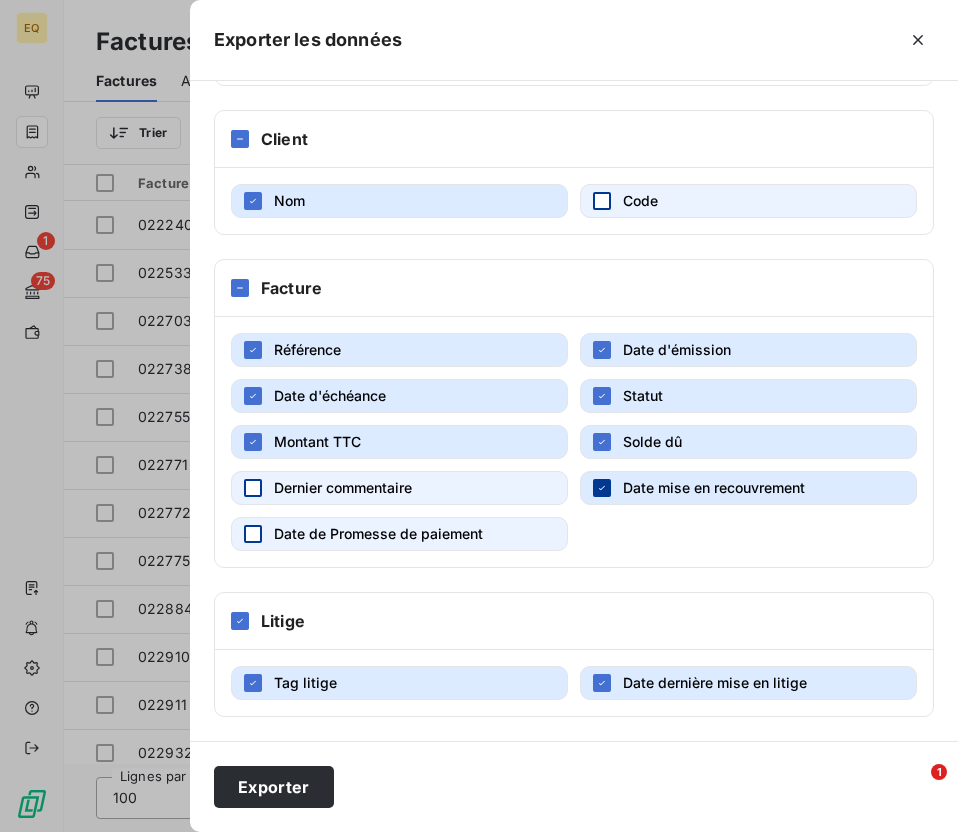 click 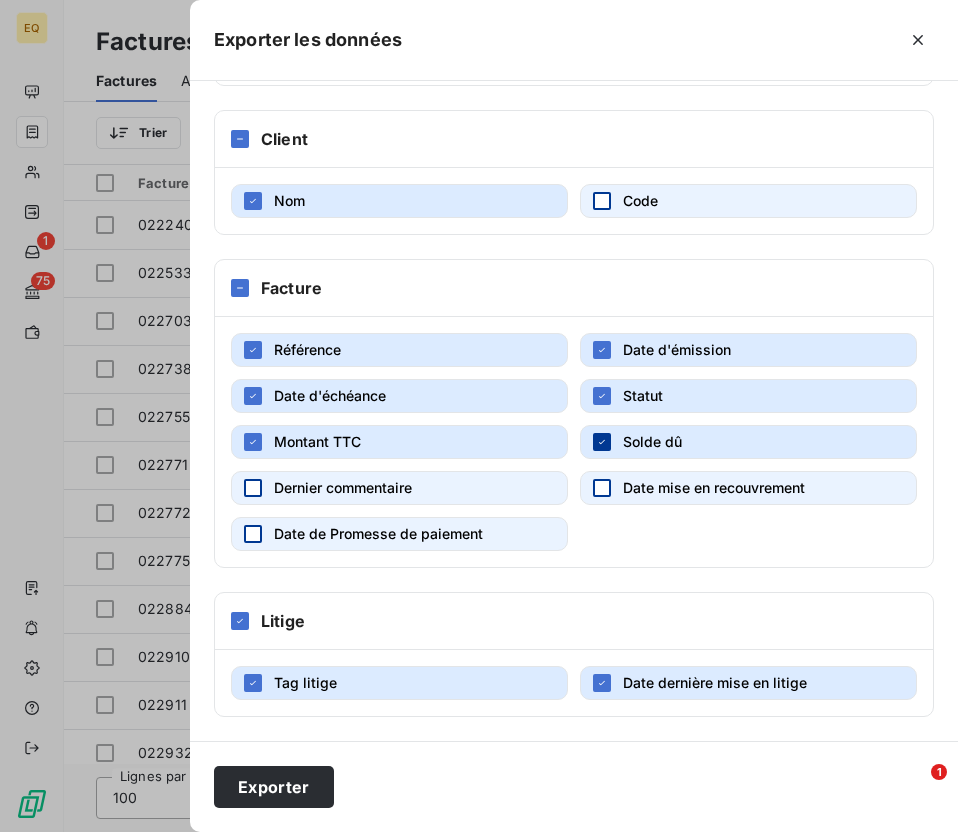 click 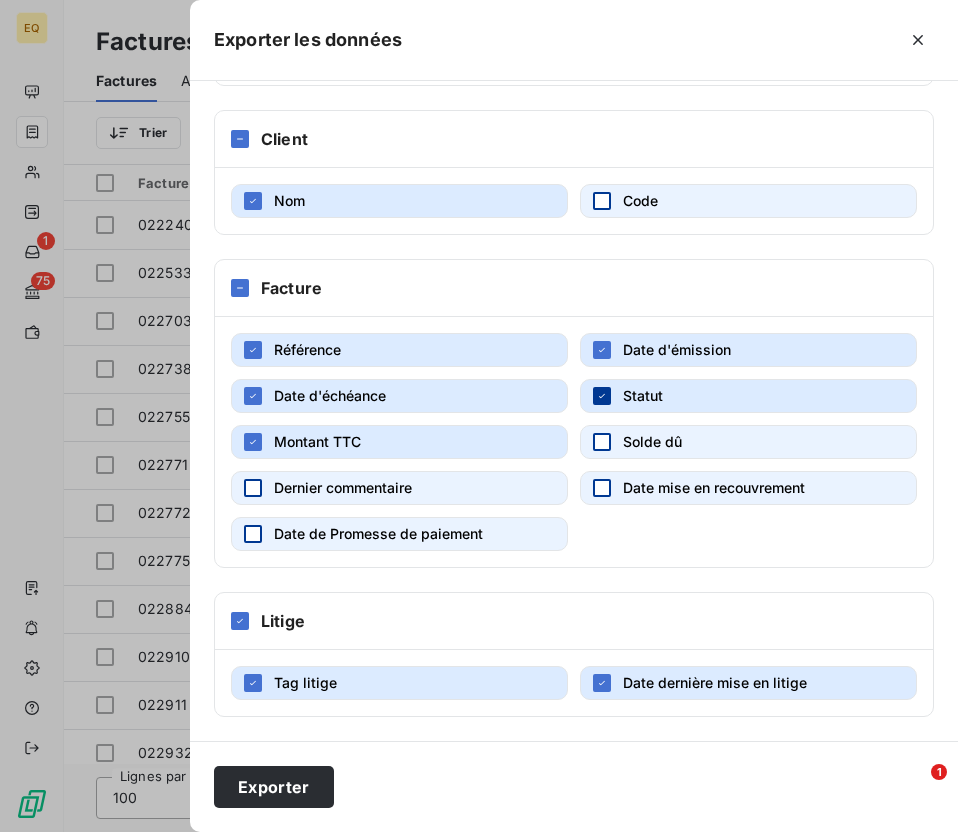 click 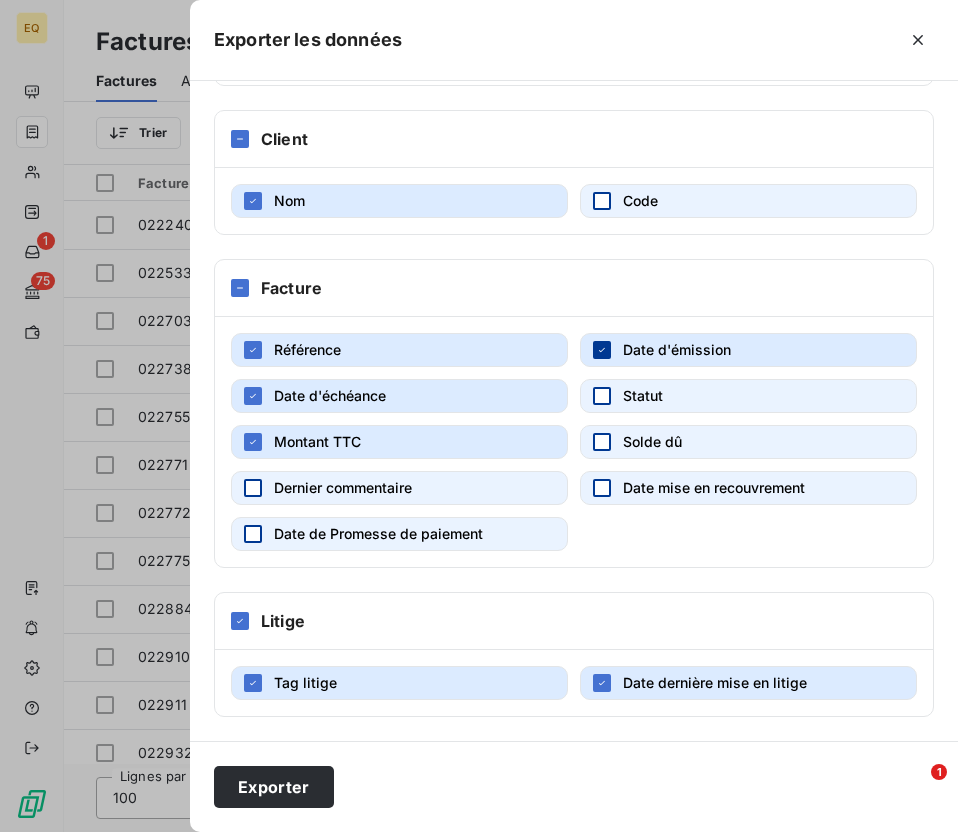 click 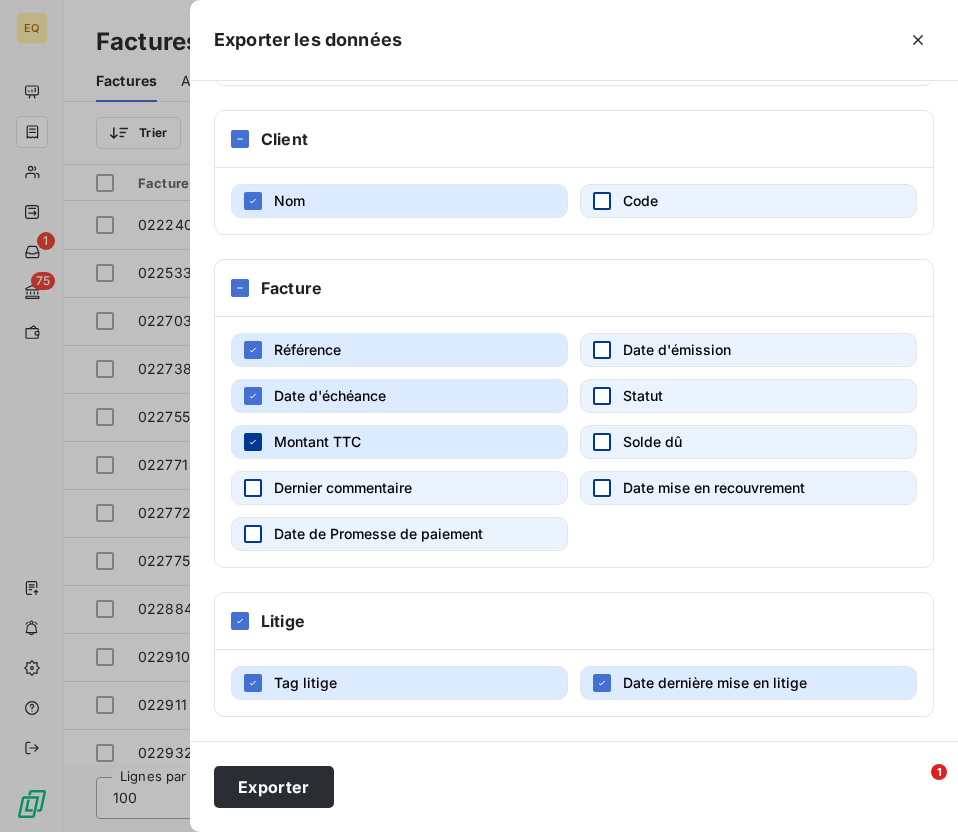 click 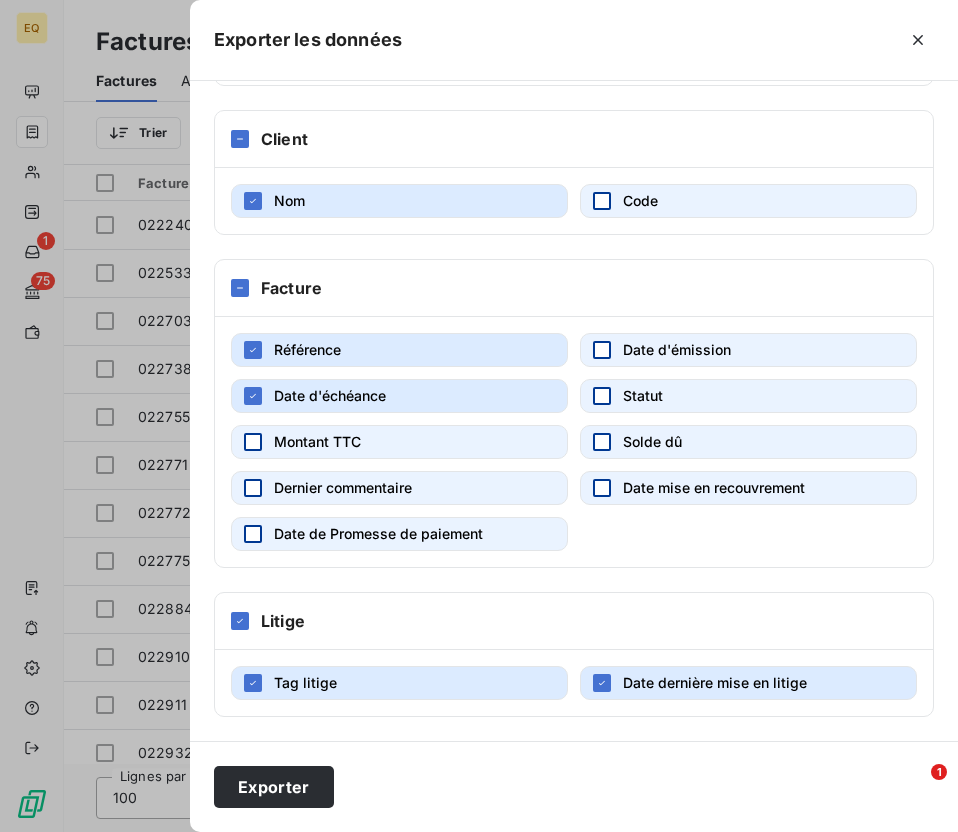 click on "Date d'échéance" at bounding box center [399, 396] 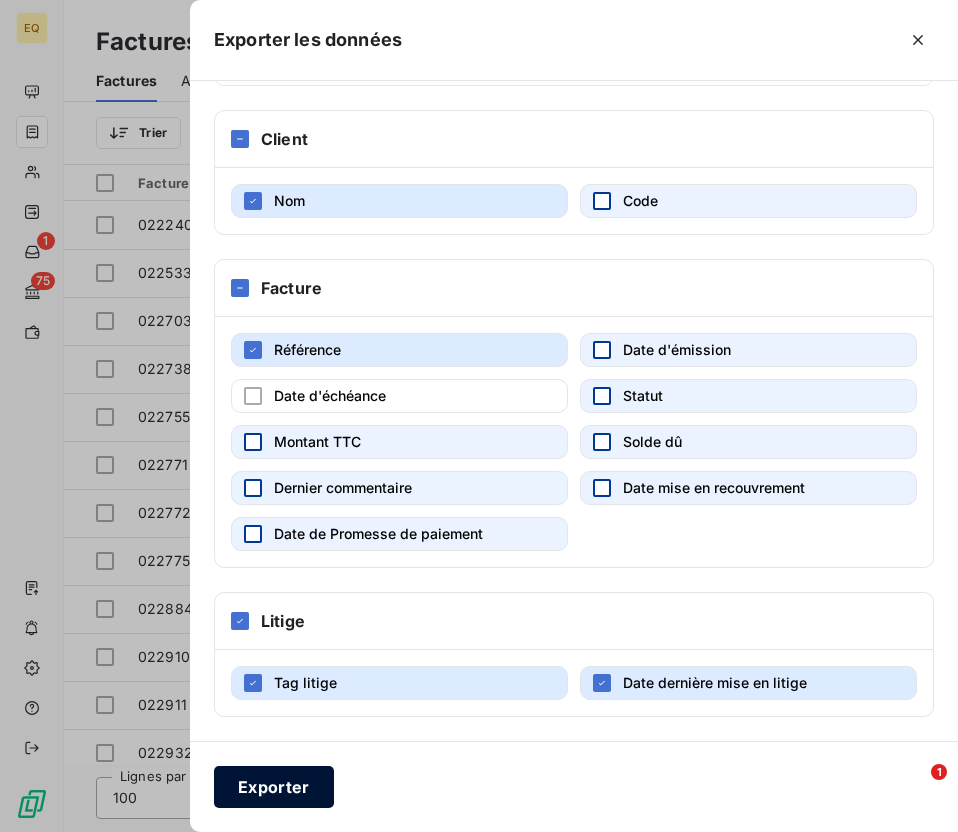 click on "Exporter" at bounding box center [274, 787] 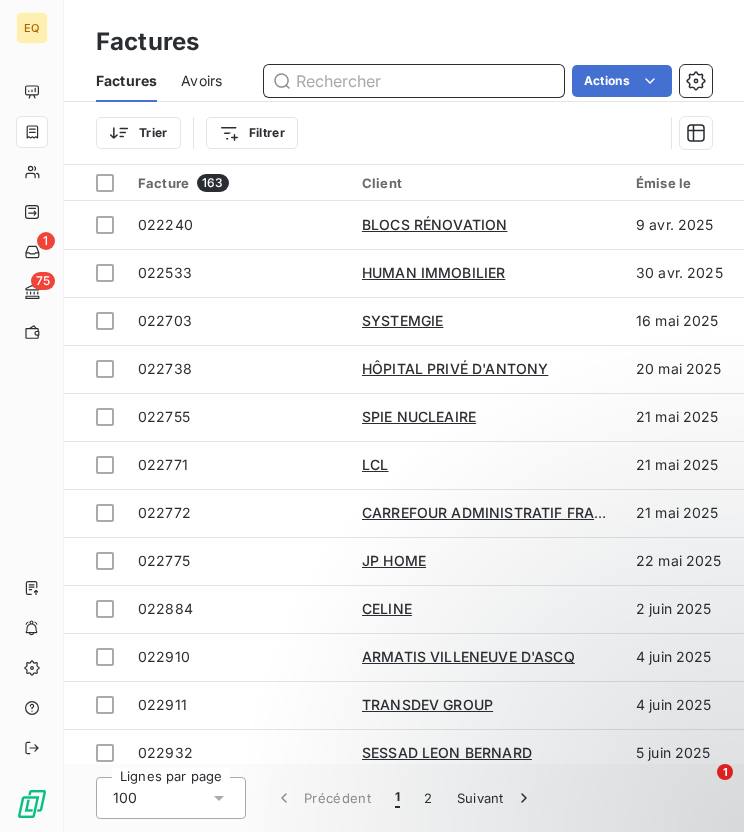 click at bounding box center [414, 81] 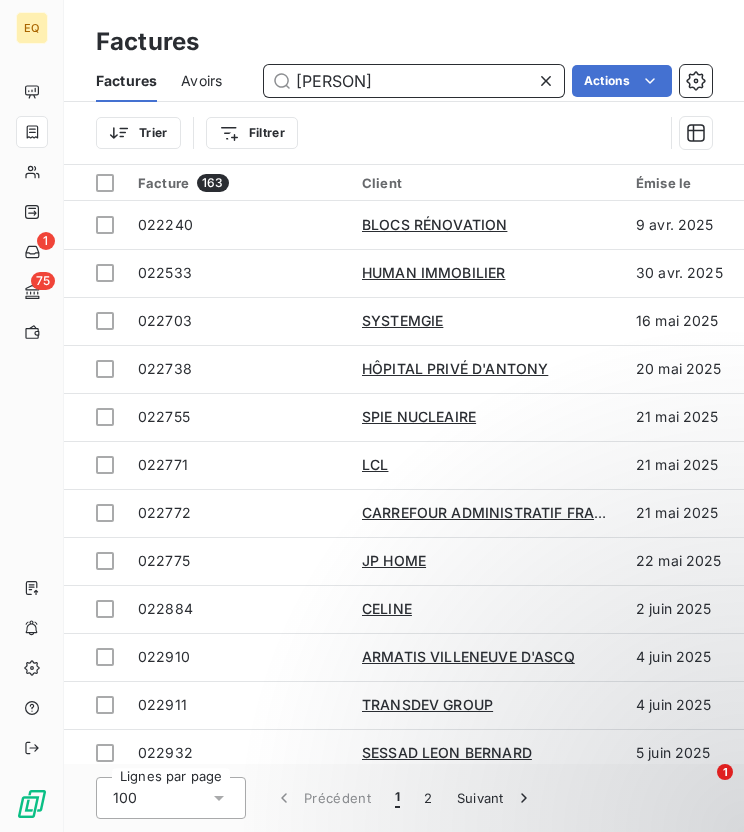 type on "[PERSON]" 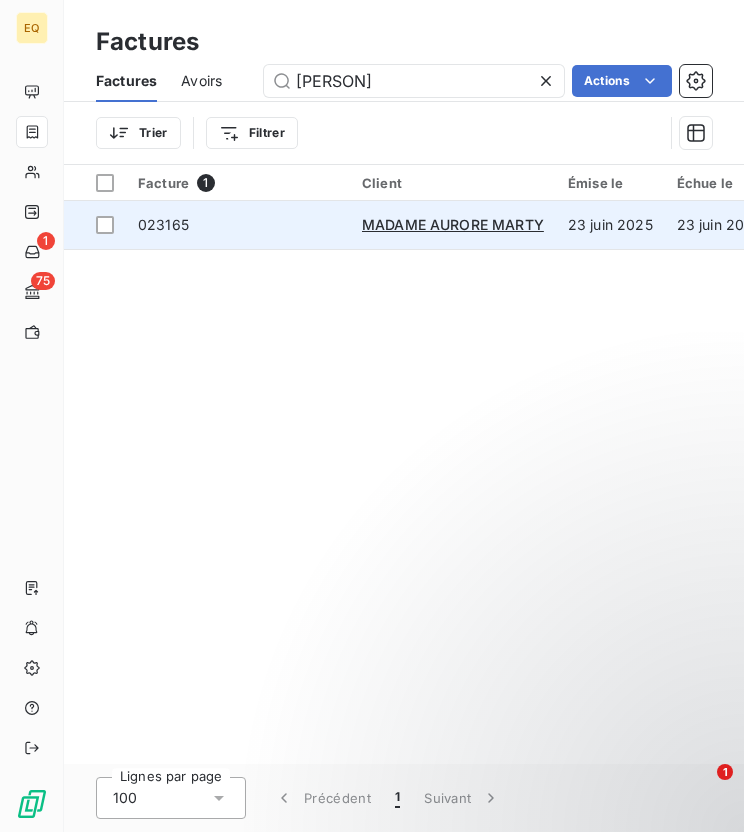 click on "023165" at bounding box center [238, 225] 